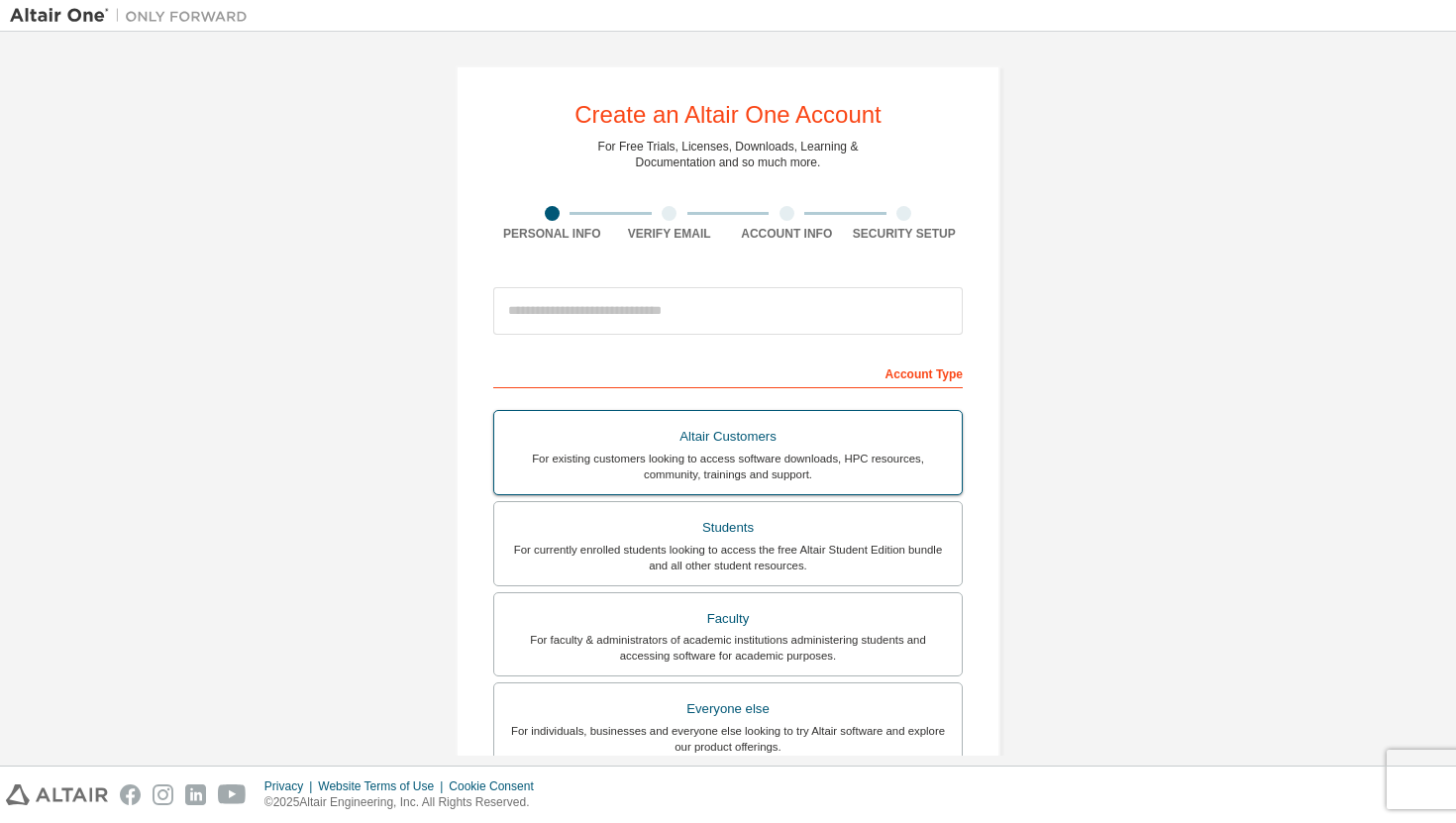 scroll, scrollTop: 0, scrollLeft: 0, axis: both 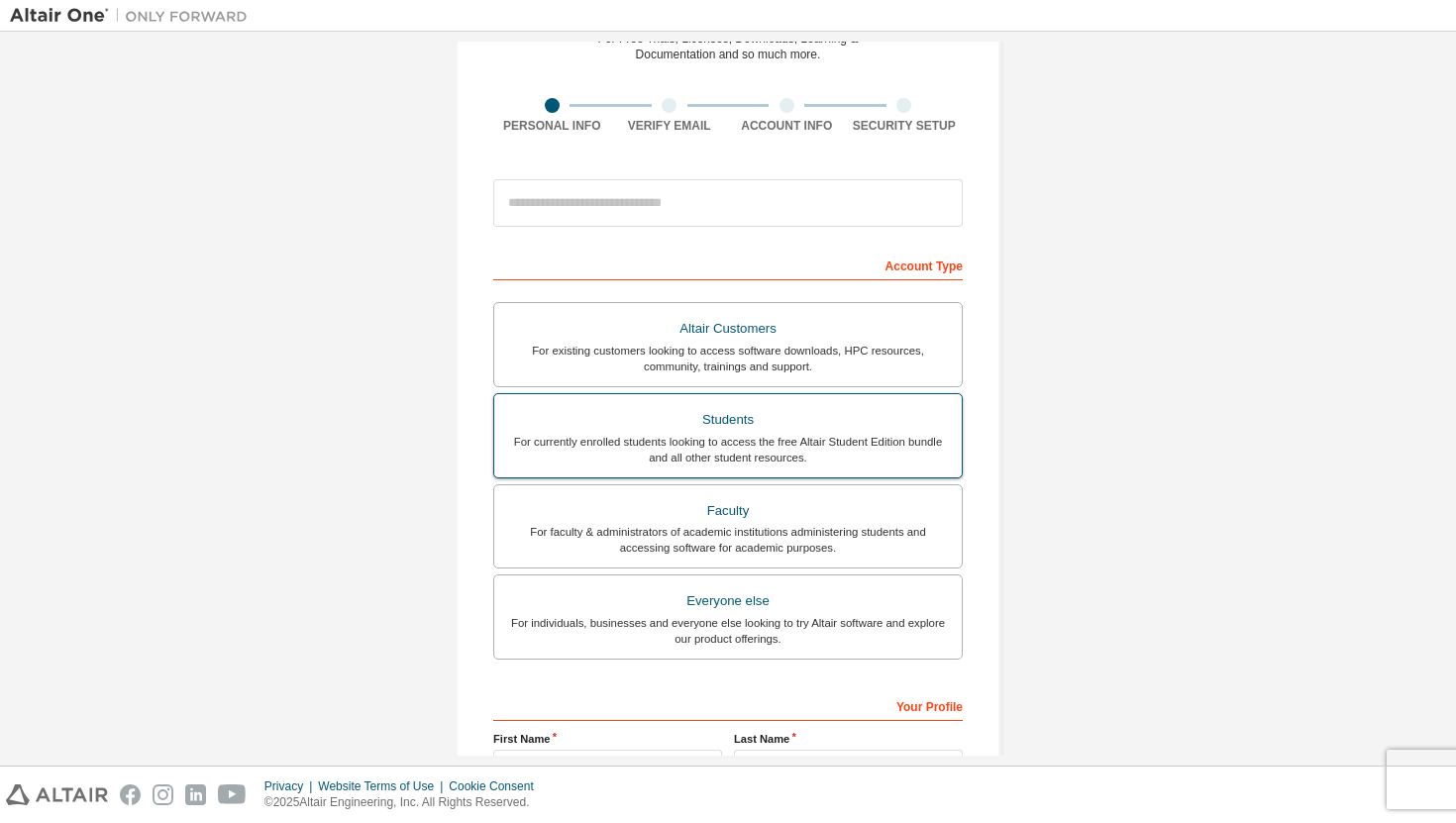 click on "For currently enrolled students looking to access the free Altair Student Edition bundle and all other student resources." at bounding box center (728, 450) 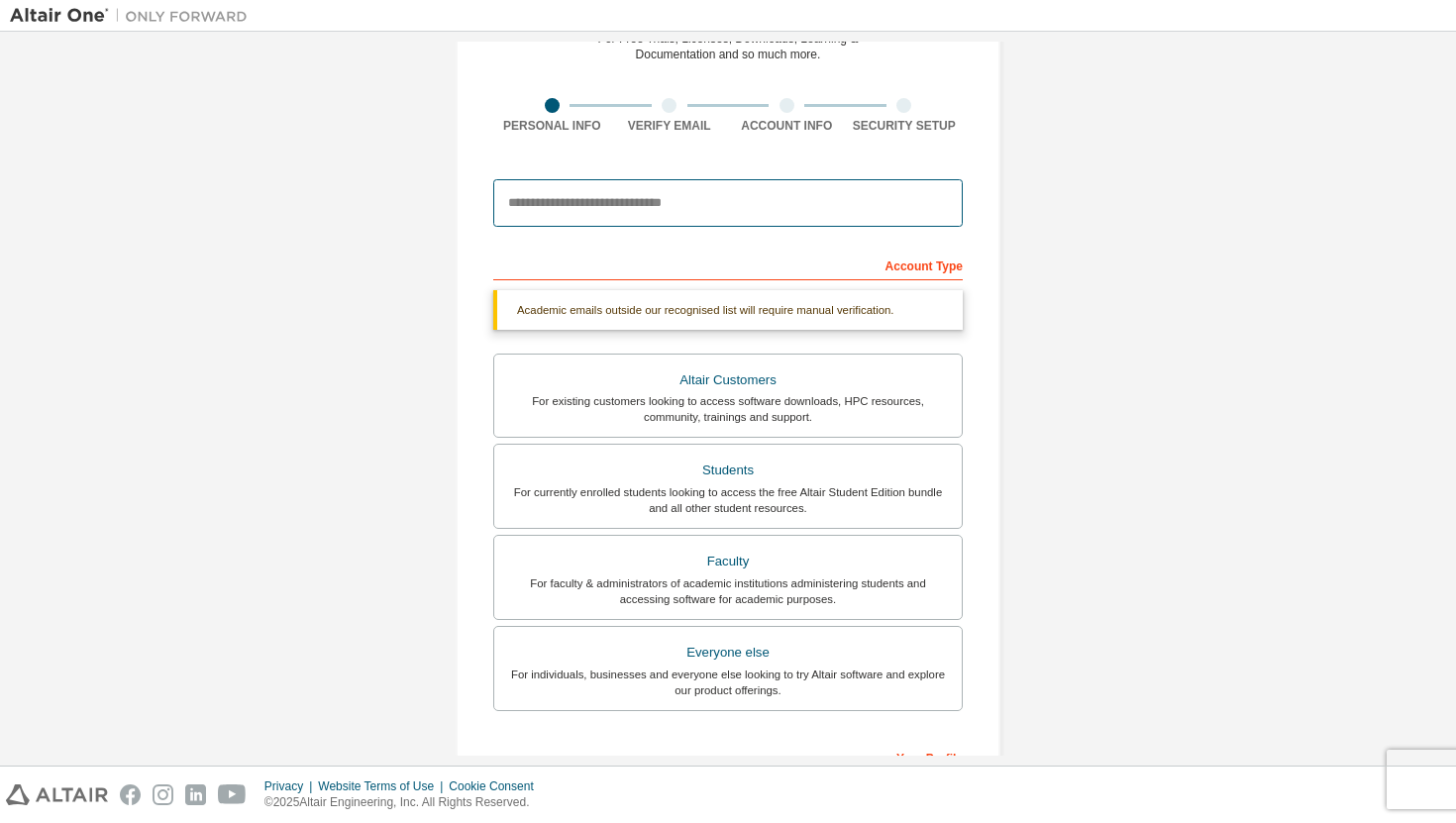 click at bounding box center [728, 203] 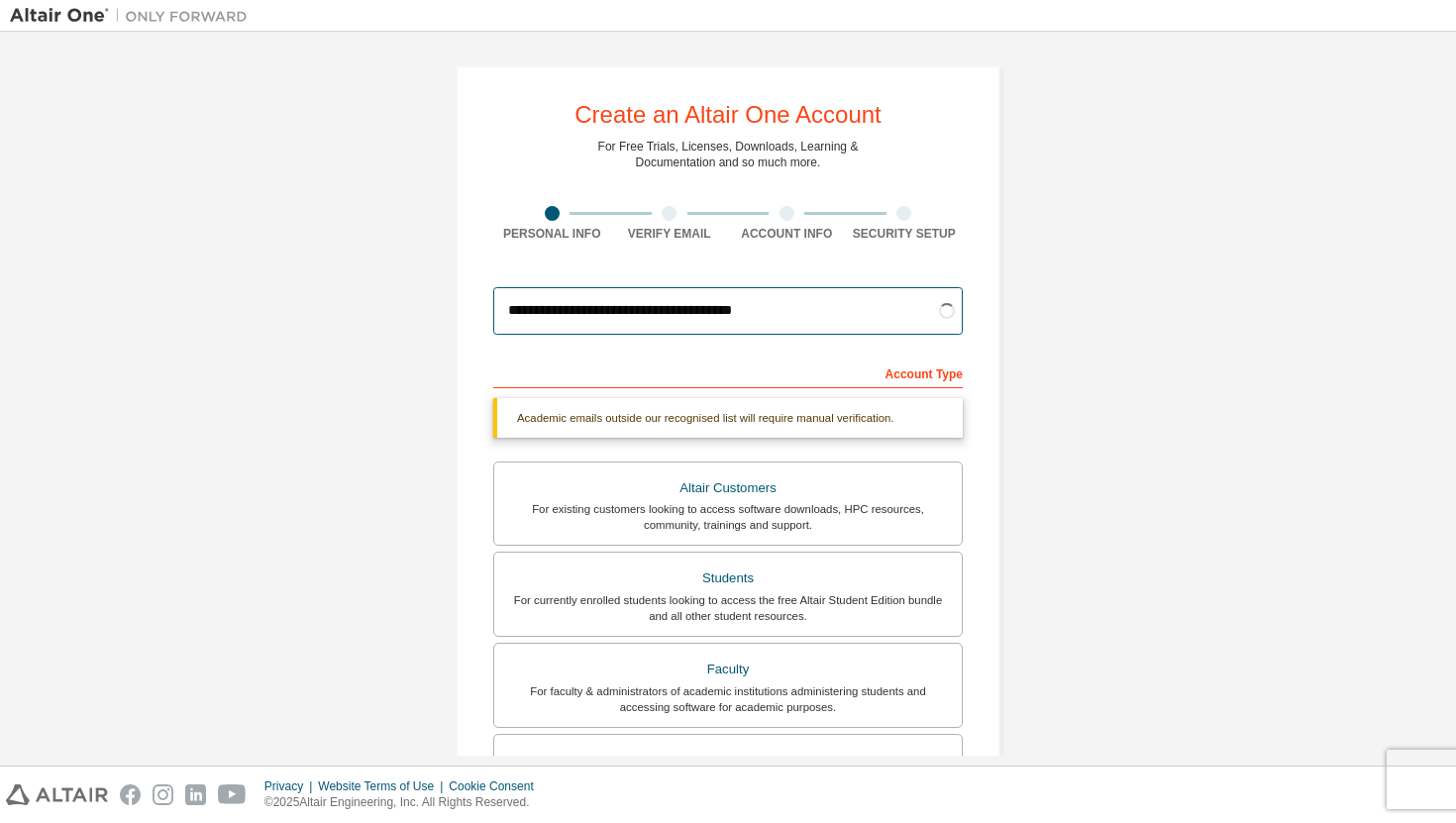 scroll, scrollTop: 1, scrollLeft: 0, axis: vertical 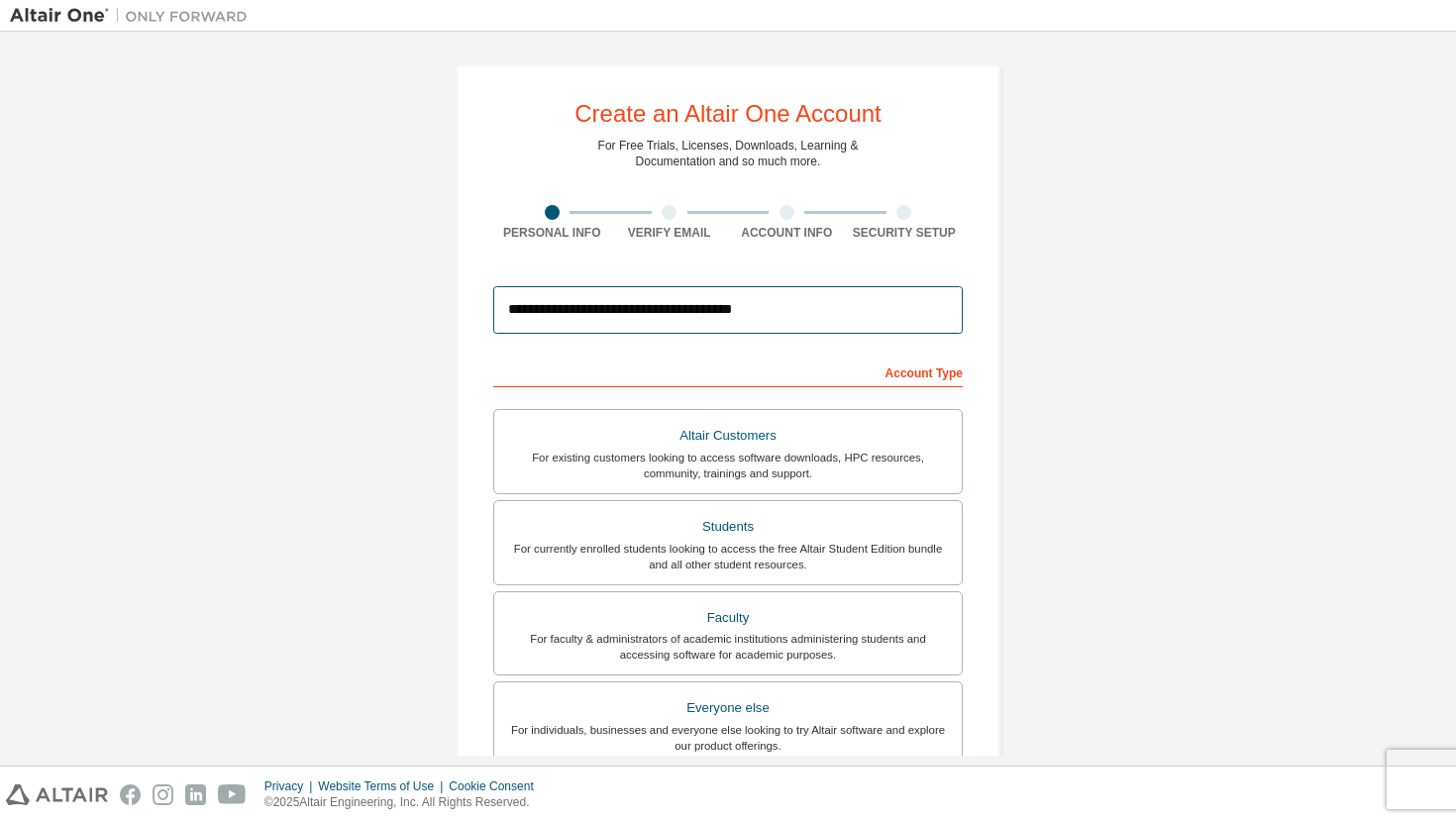 click on "**********" at bounding box center [728, 310] 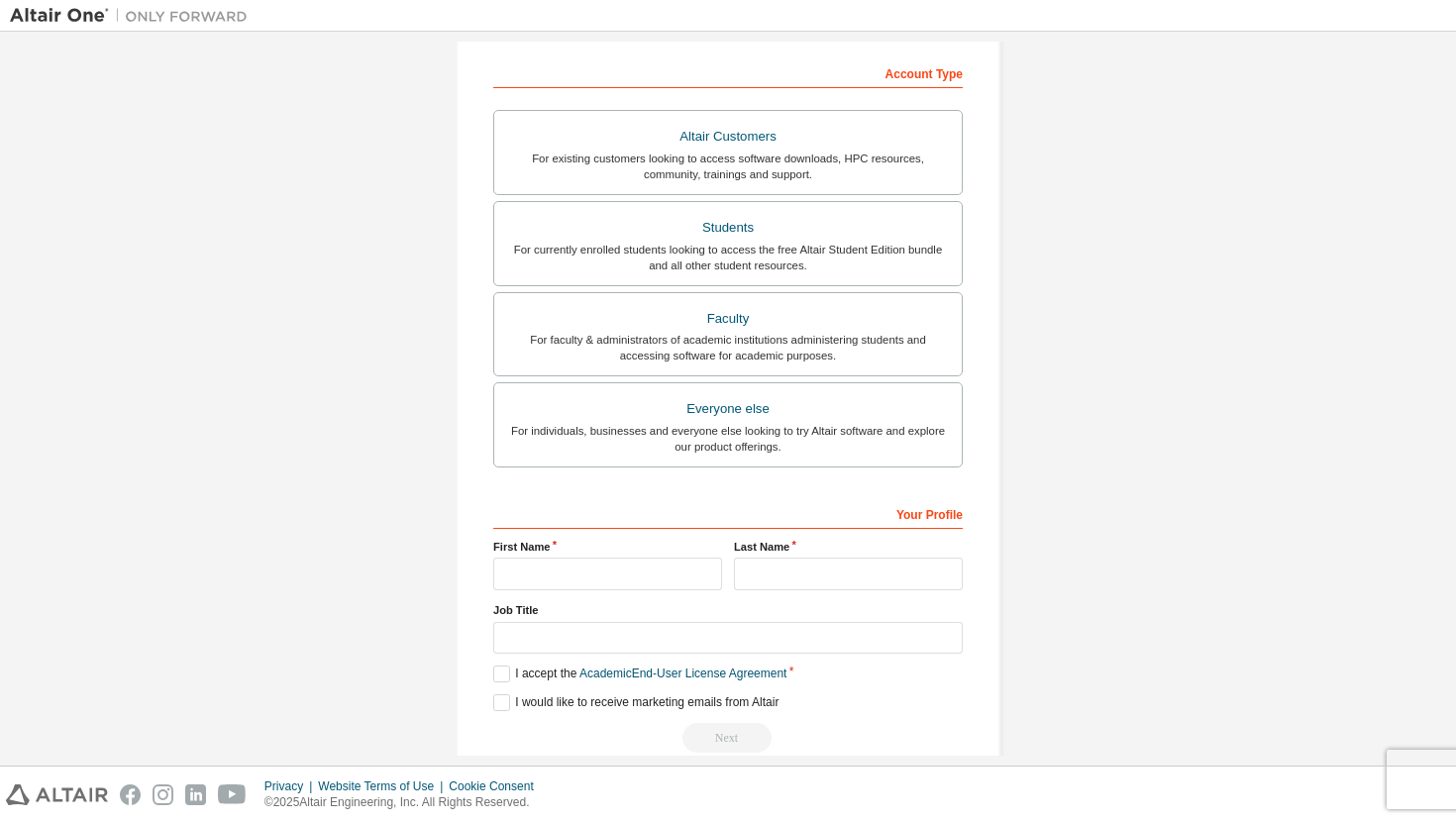 scroll, scrollTop: 314, scrollLeft: 0, axis: vertical 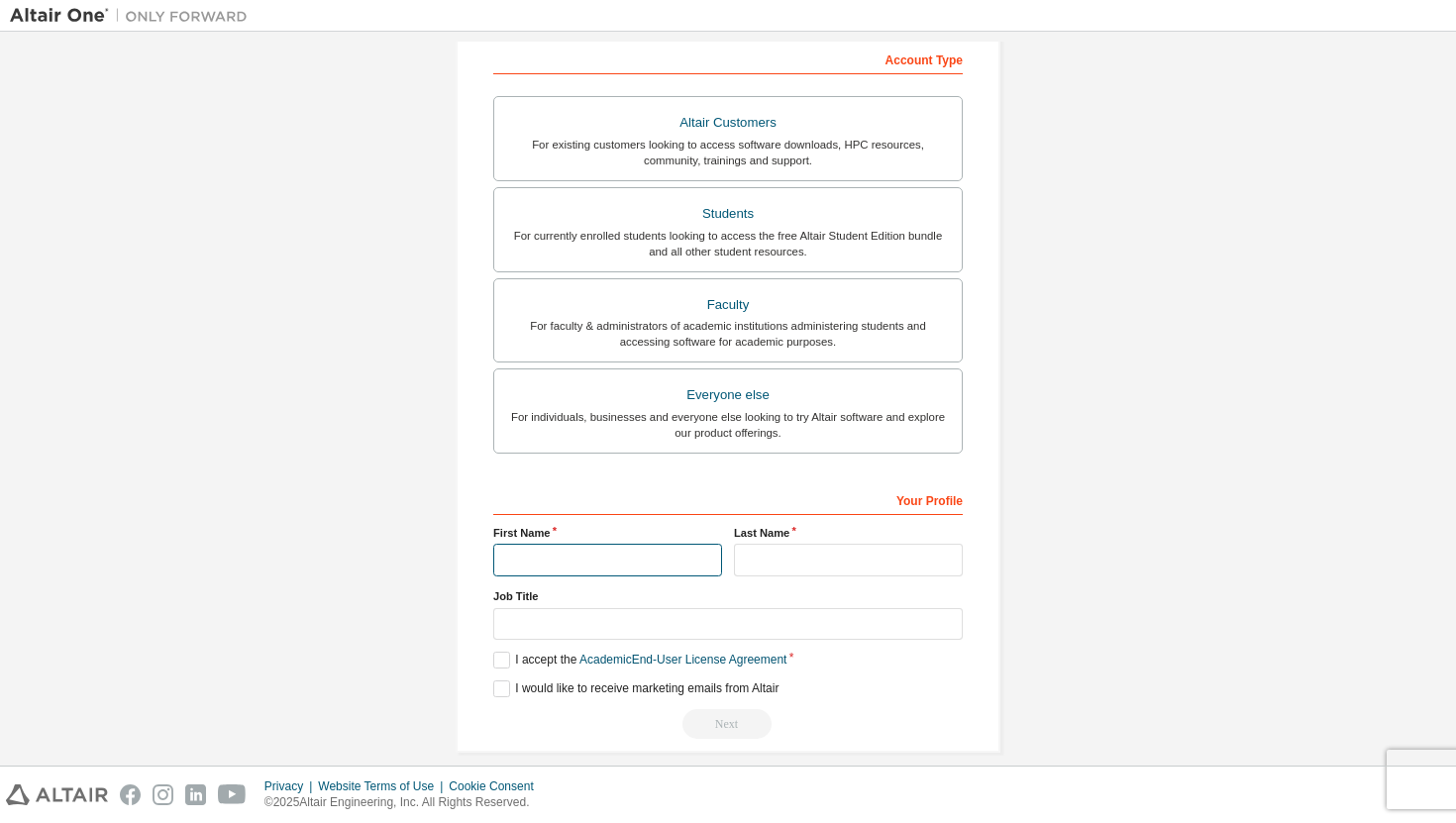 click at bounding box center (607, 560) 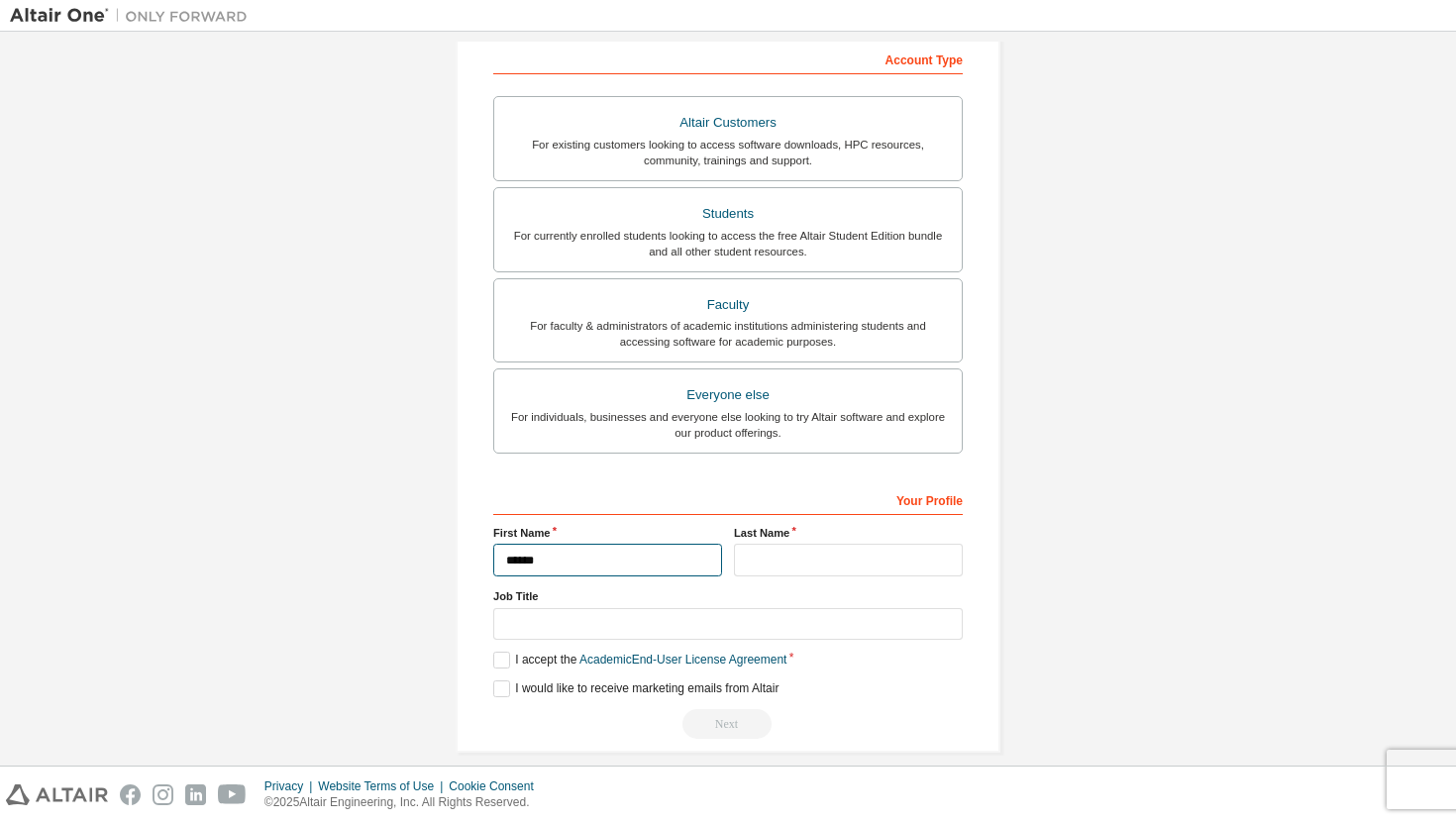 type on "******" 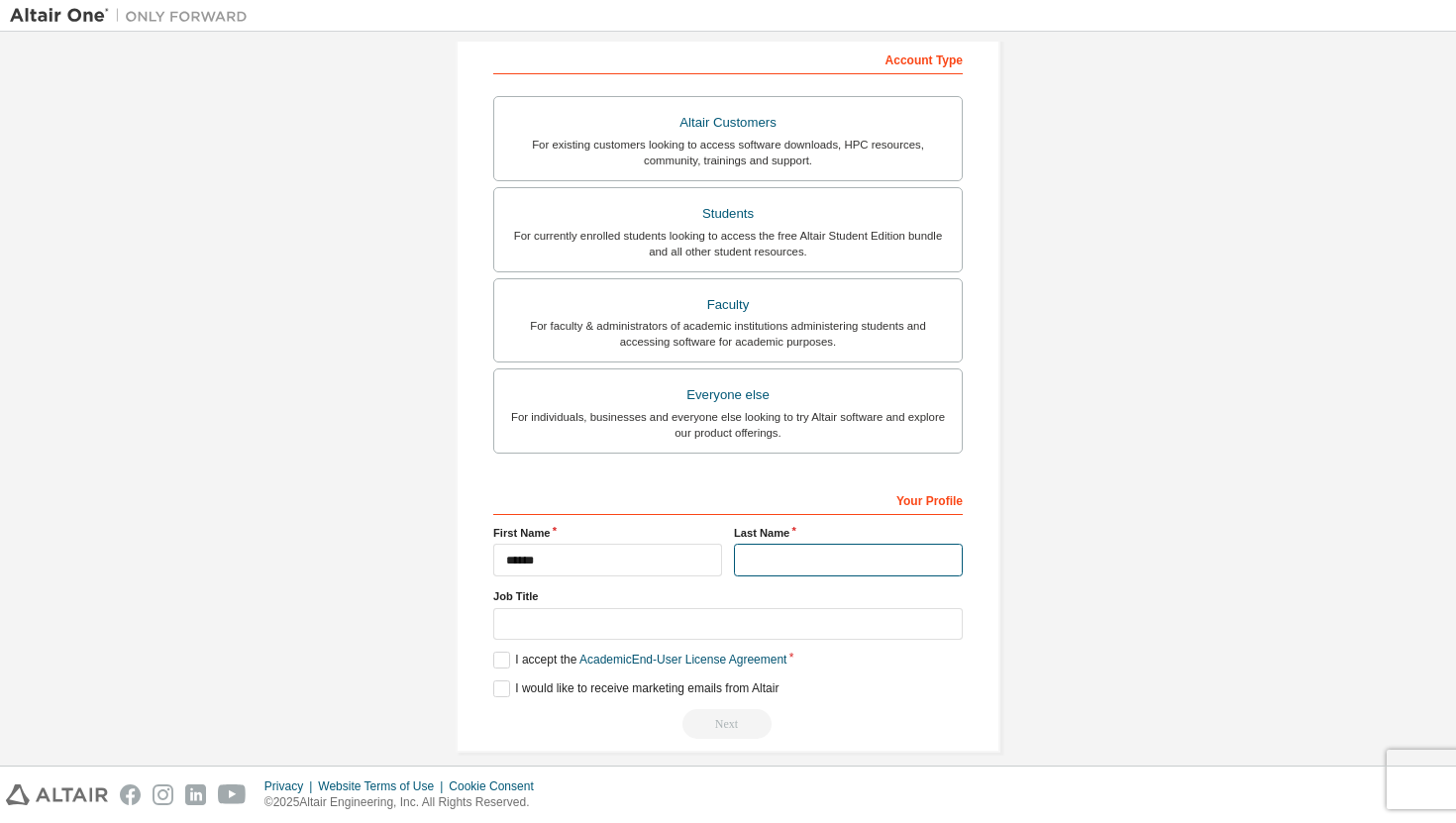 click at bounding box center [848, 560] 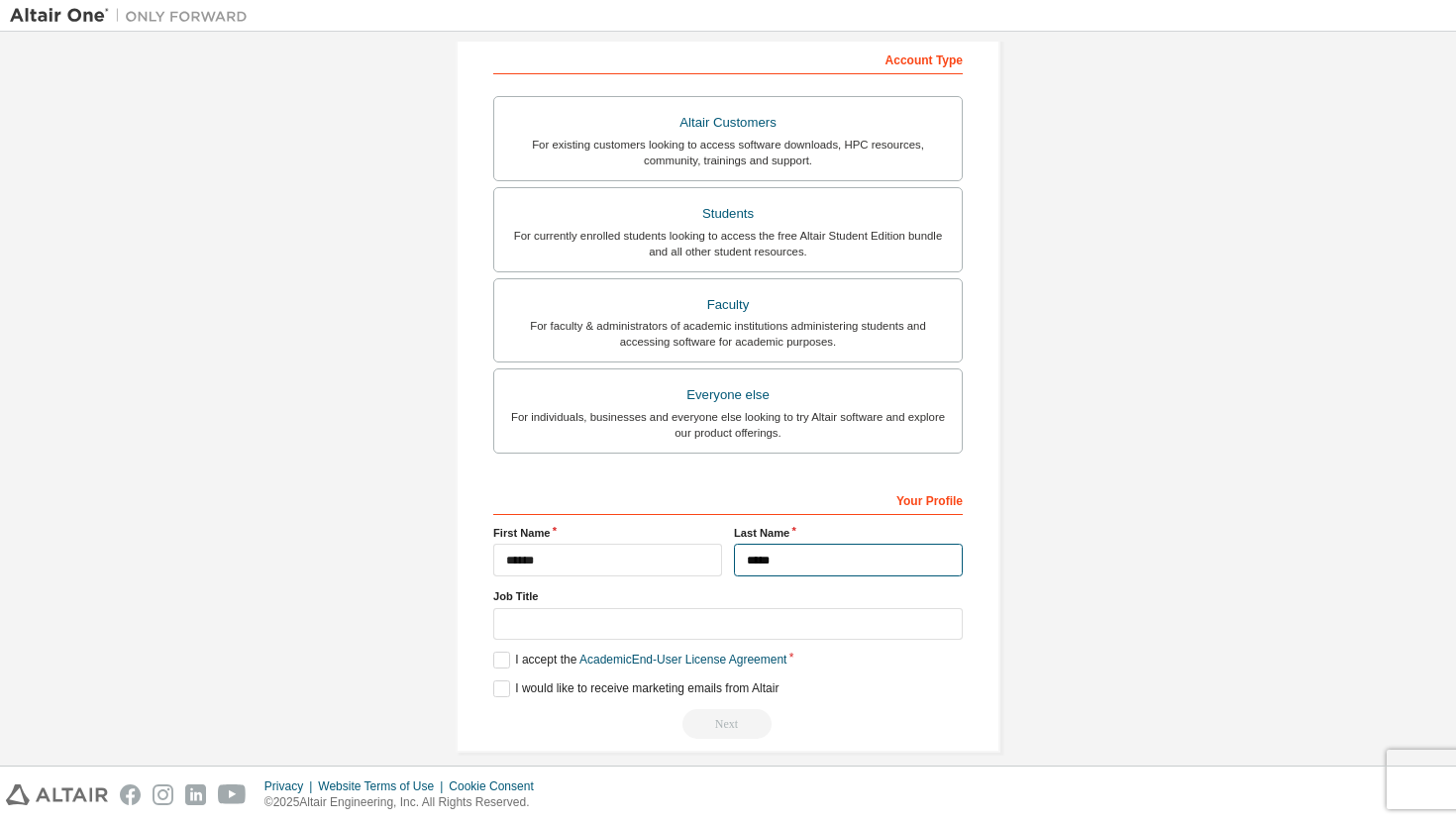 type on "*****" 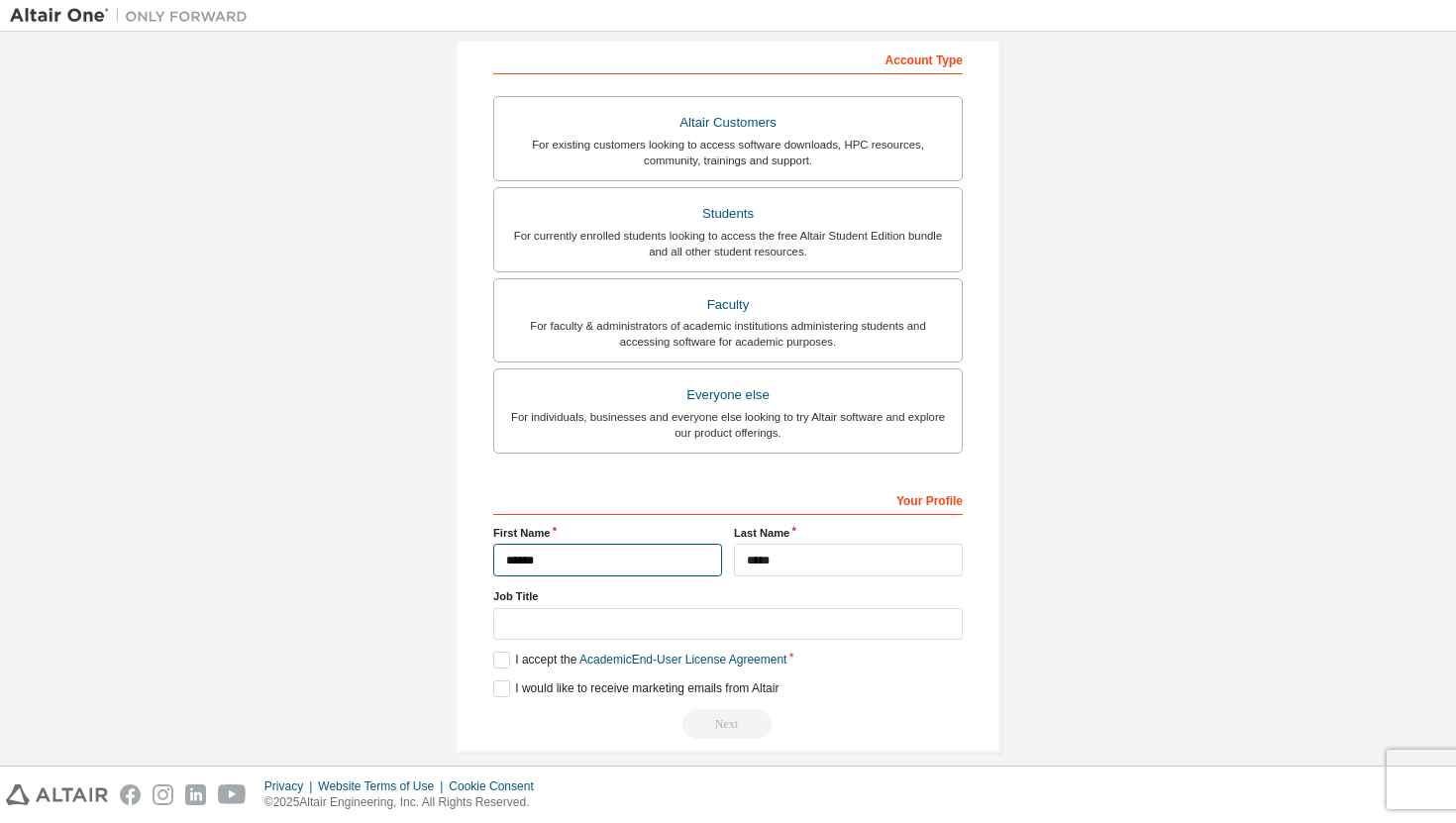click on "******" at bounding box center [607, 560] 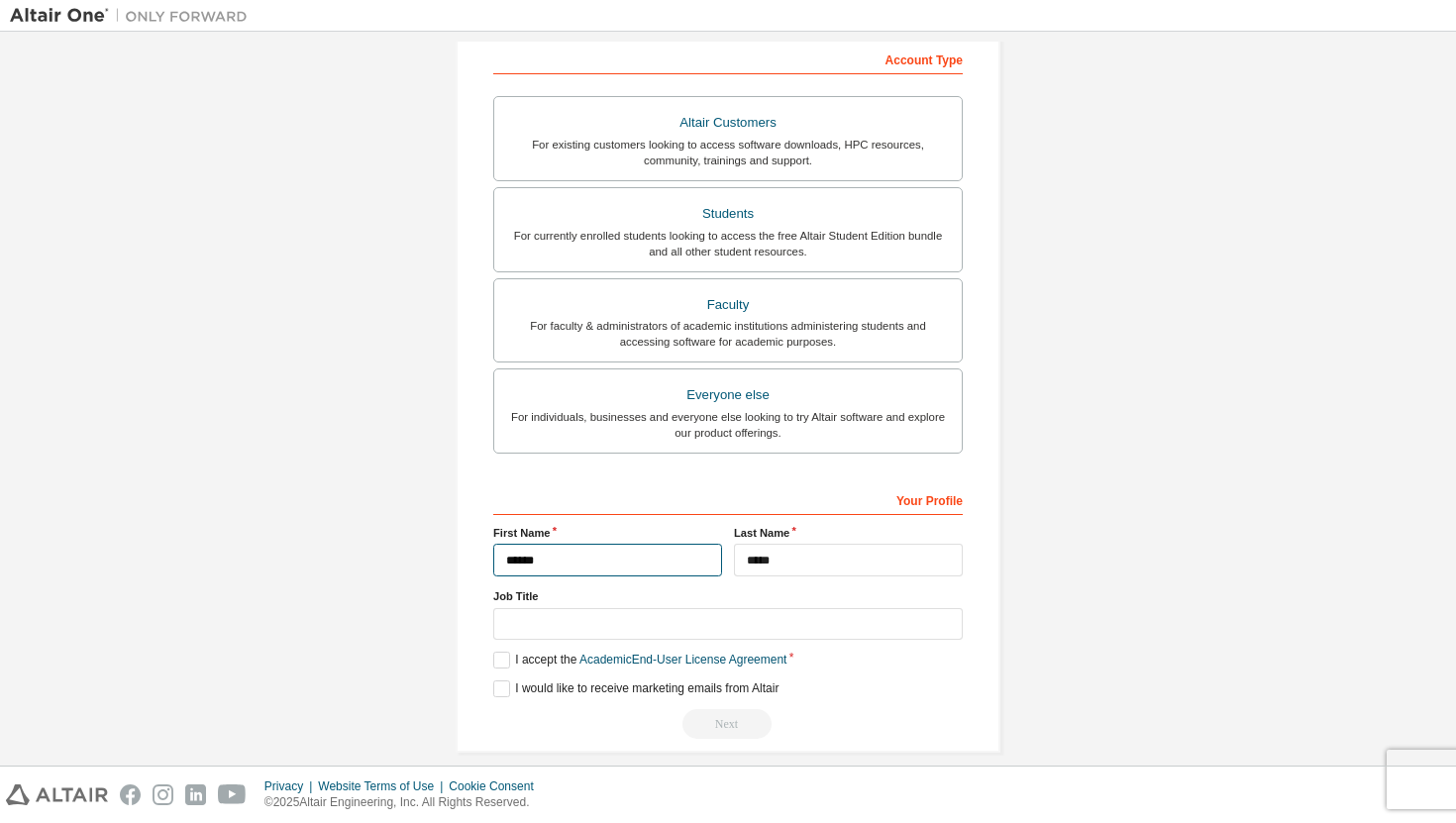 type on "******" 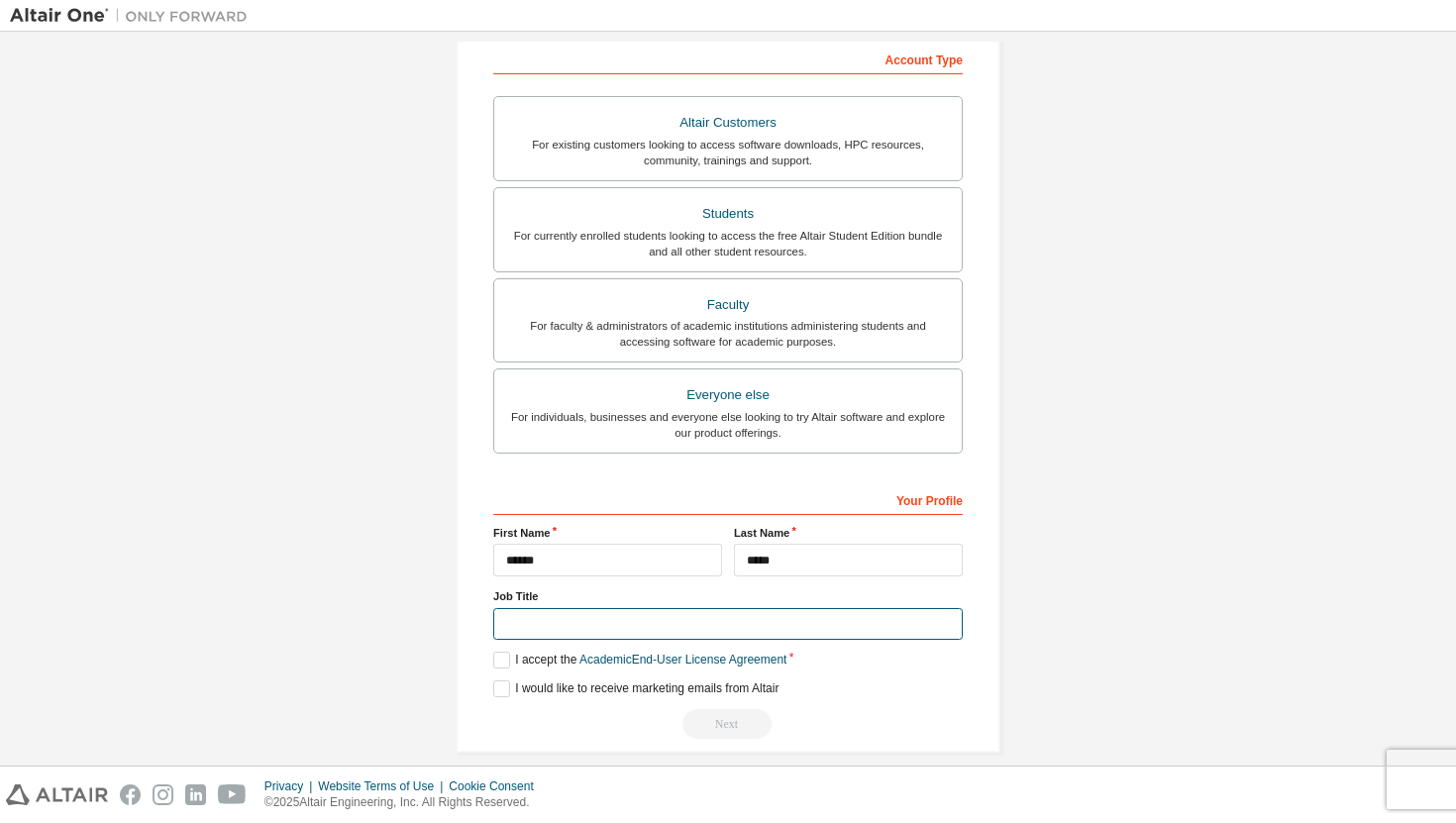 click at bounding box center (728, 624) 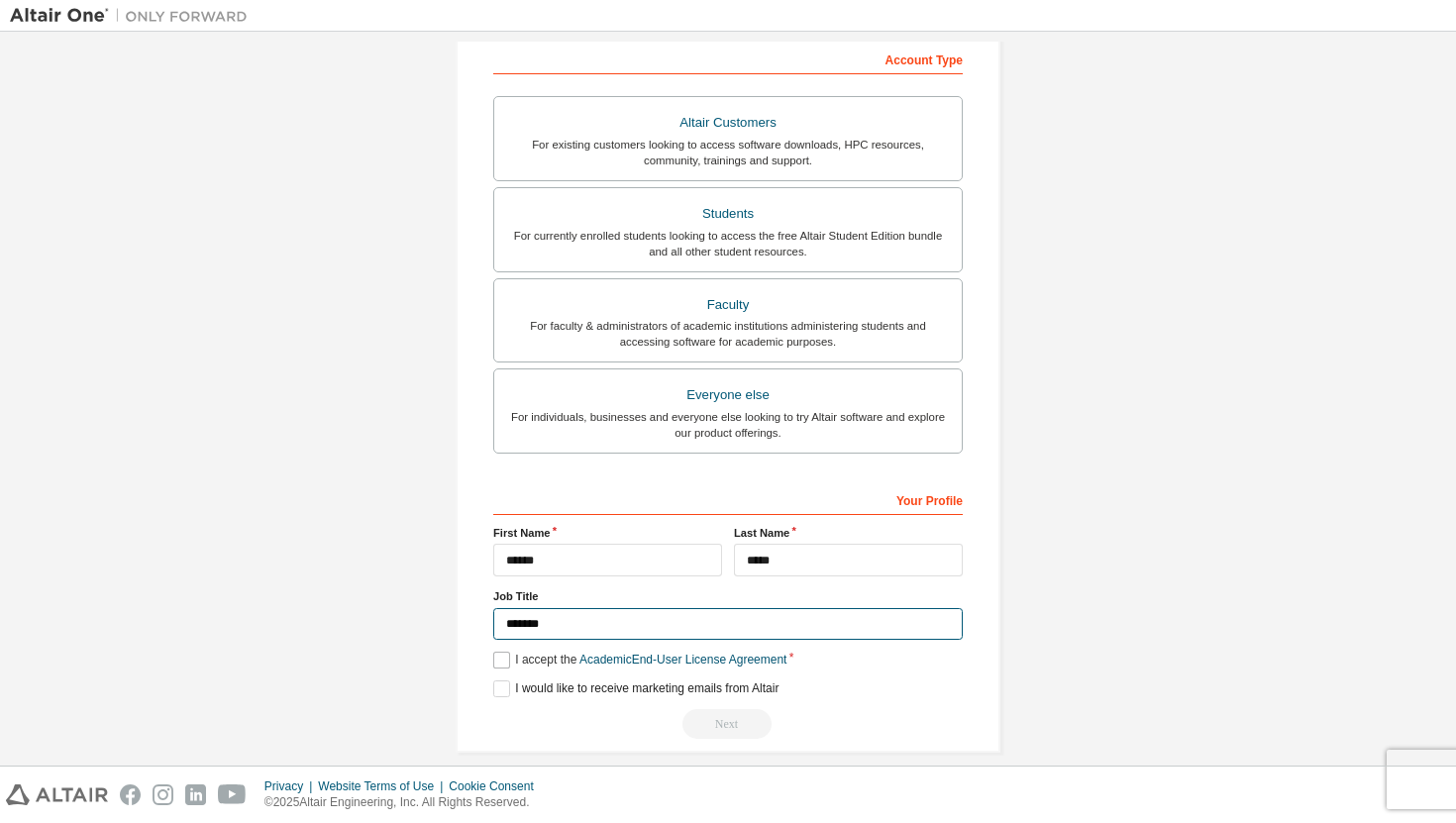 type on "*******" 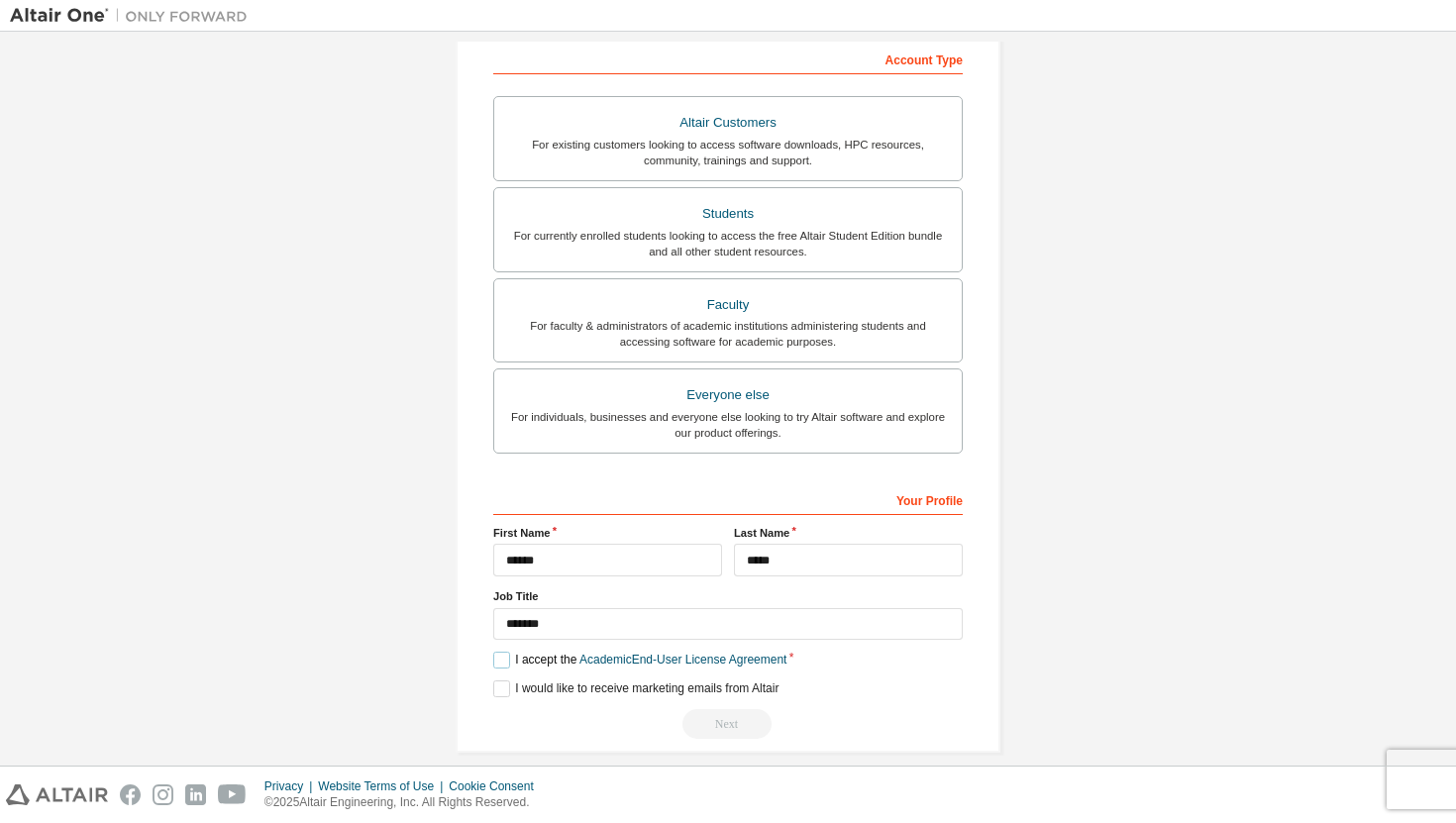 click on "I accept the   Academic   End-User License Agreement" at bounding box center (640, 660) 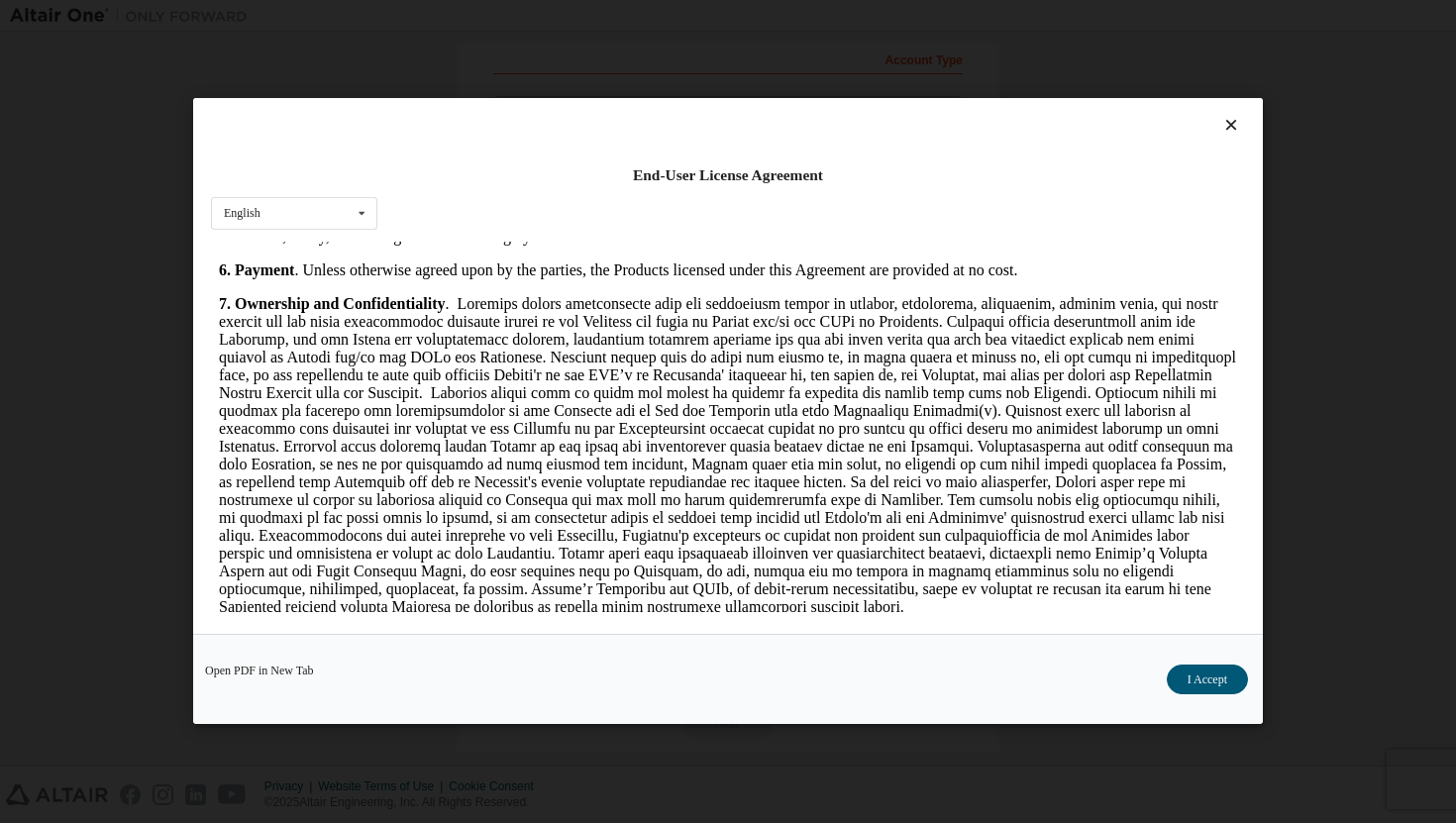 scroll, scrollTop: 3261, scrollLeft: 0, axis: vertical 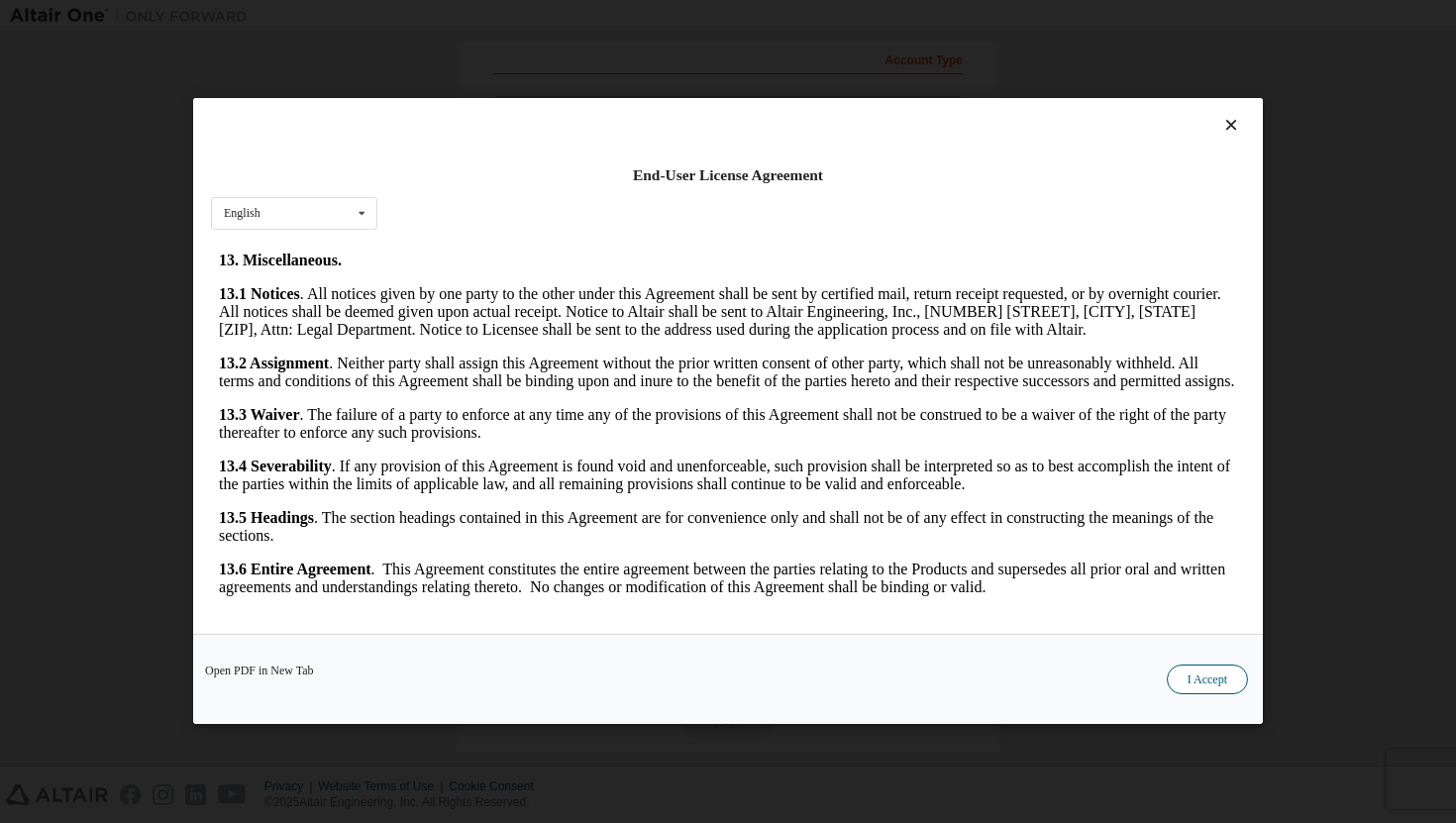 click on "I Accept" at bounding box center [1207, 680] 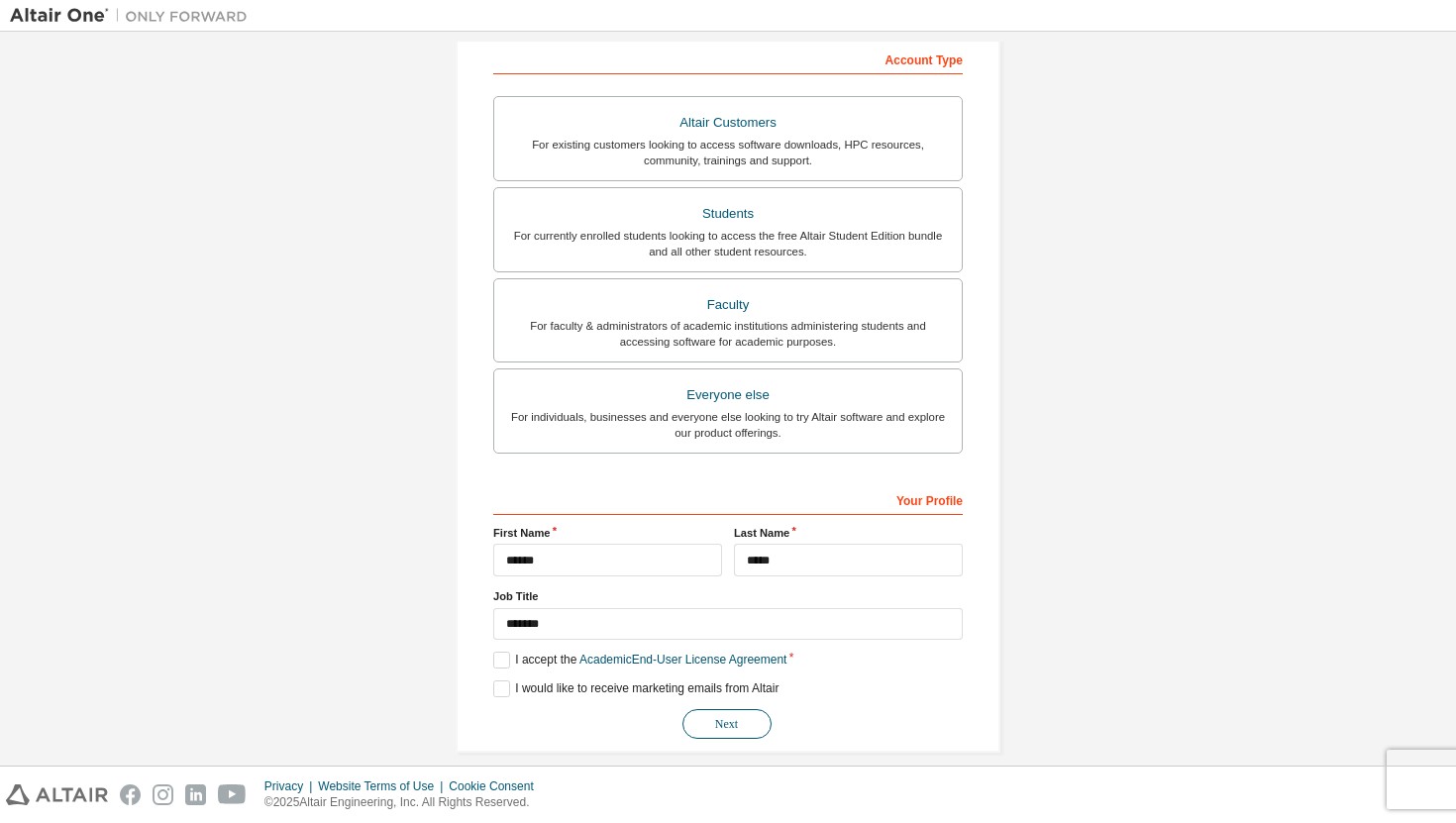 click on "Next" at bounding box center [727, 724] 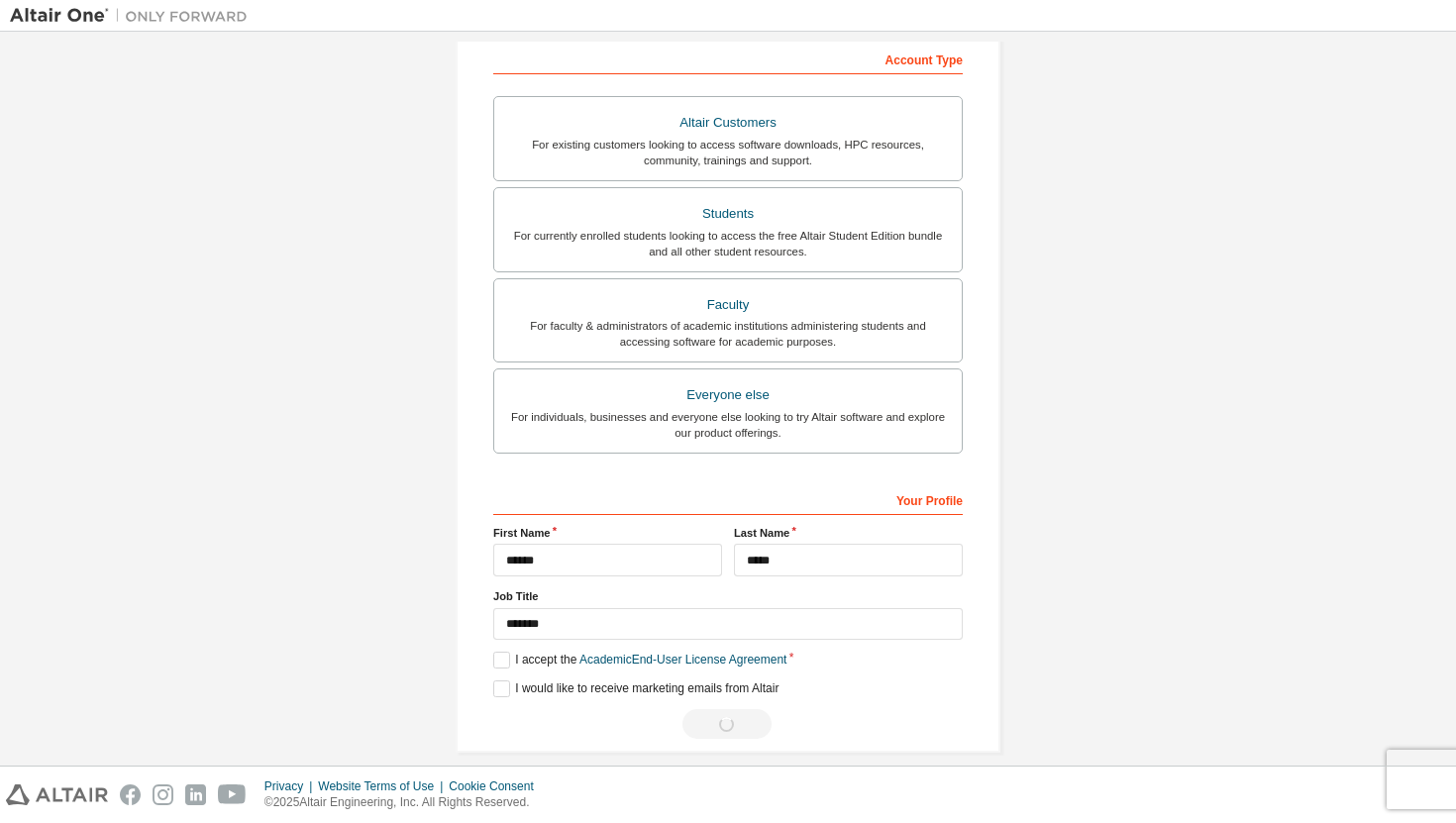 scroll, scrollTop: 0, scrollLeft: 0, axis: both 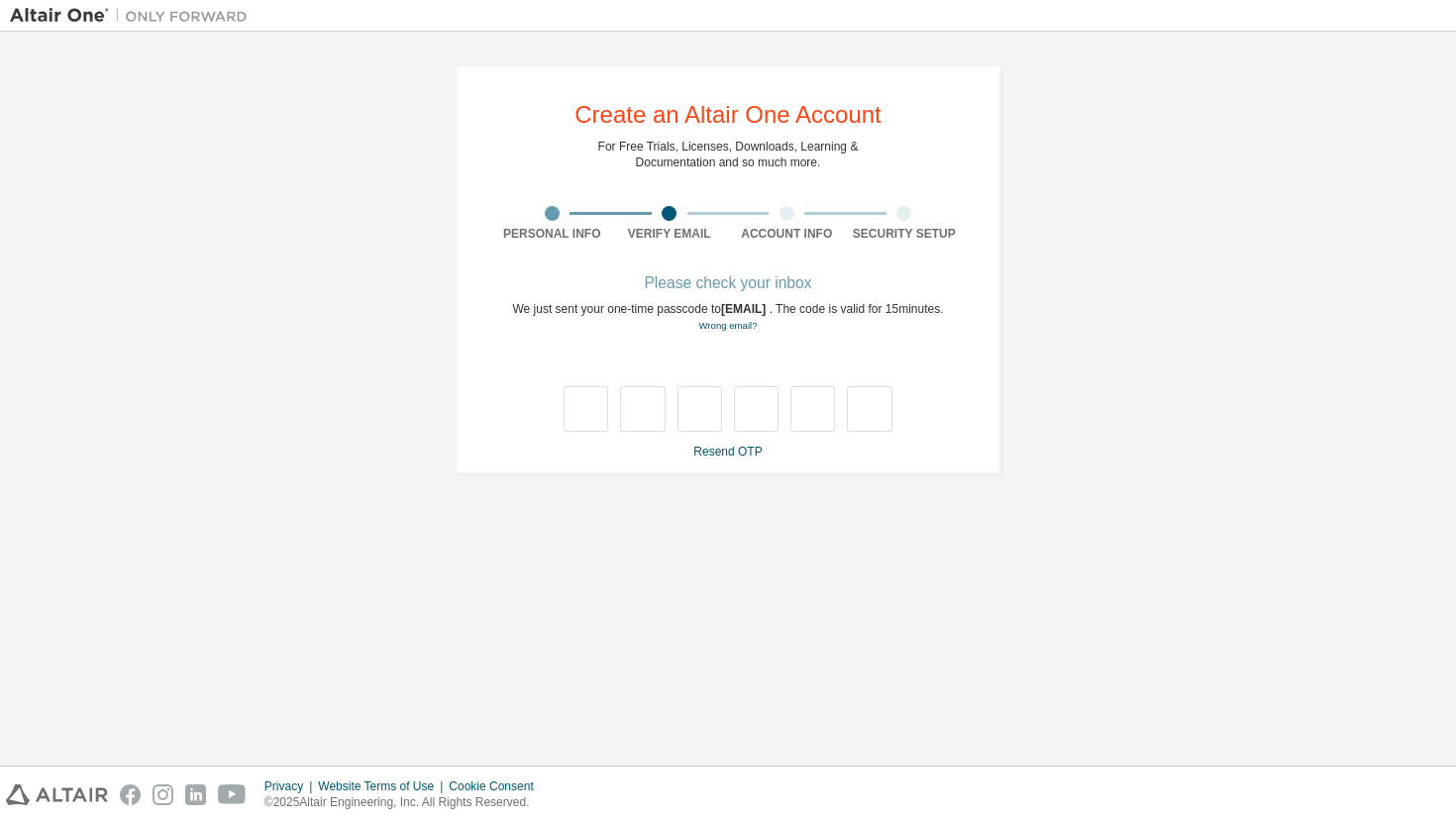 type on "*" 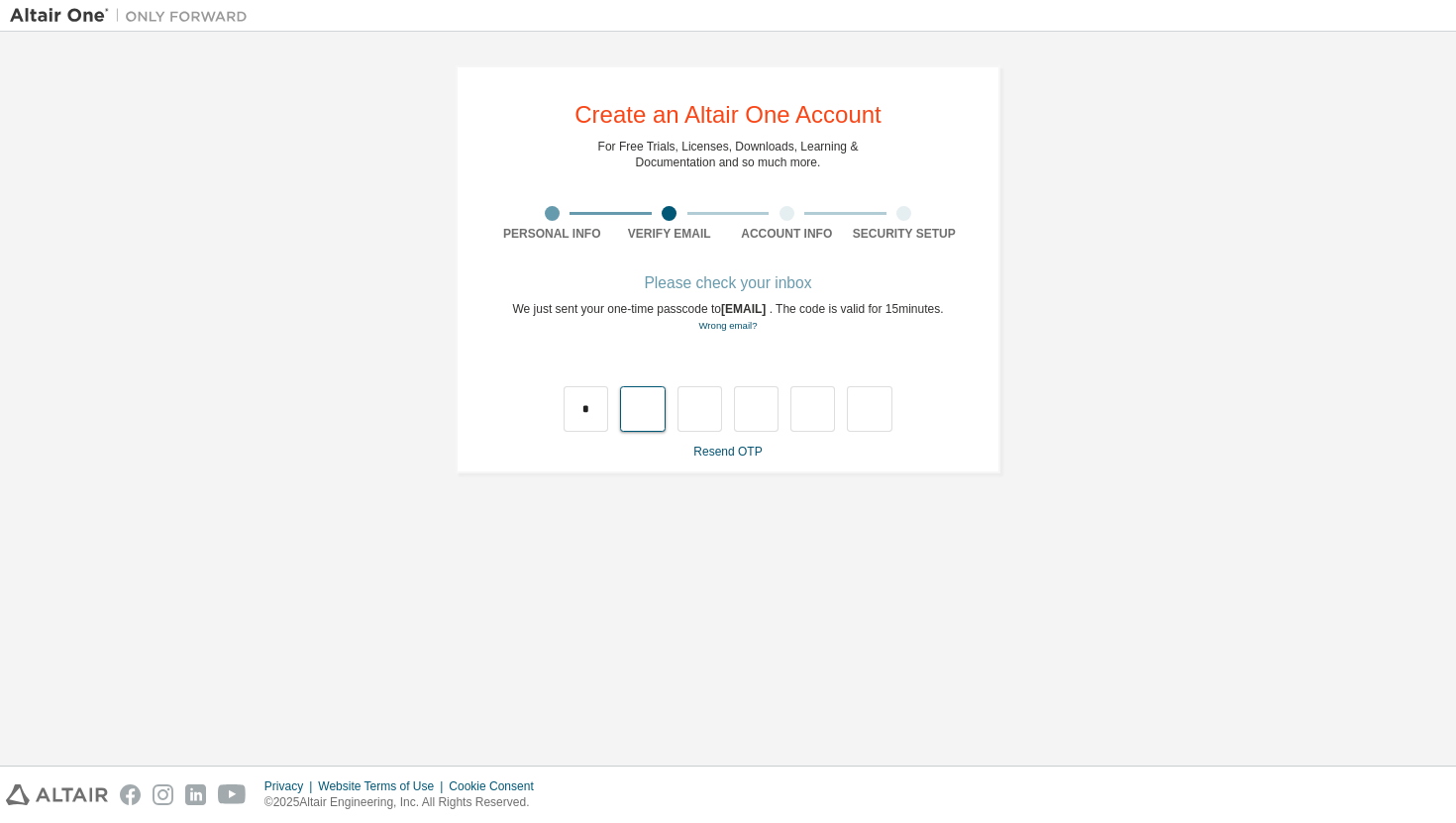 type on "*" 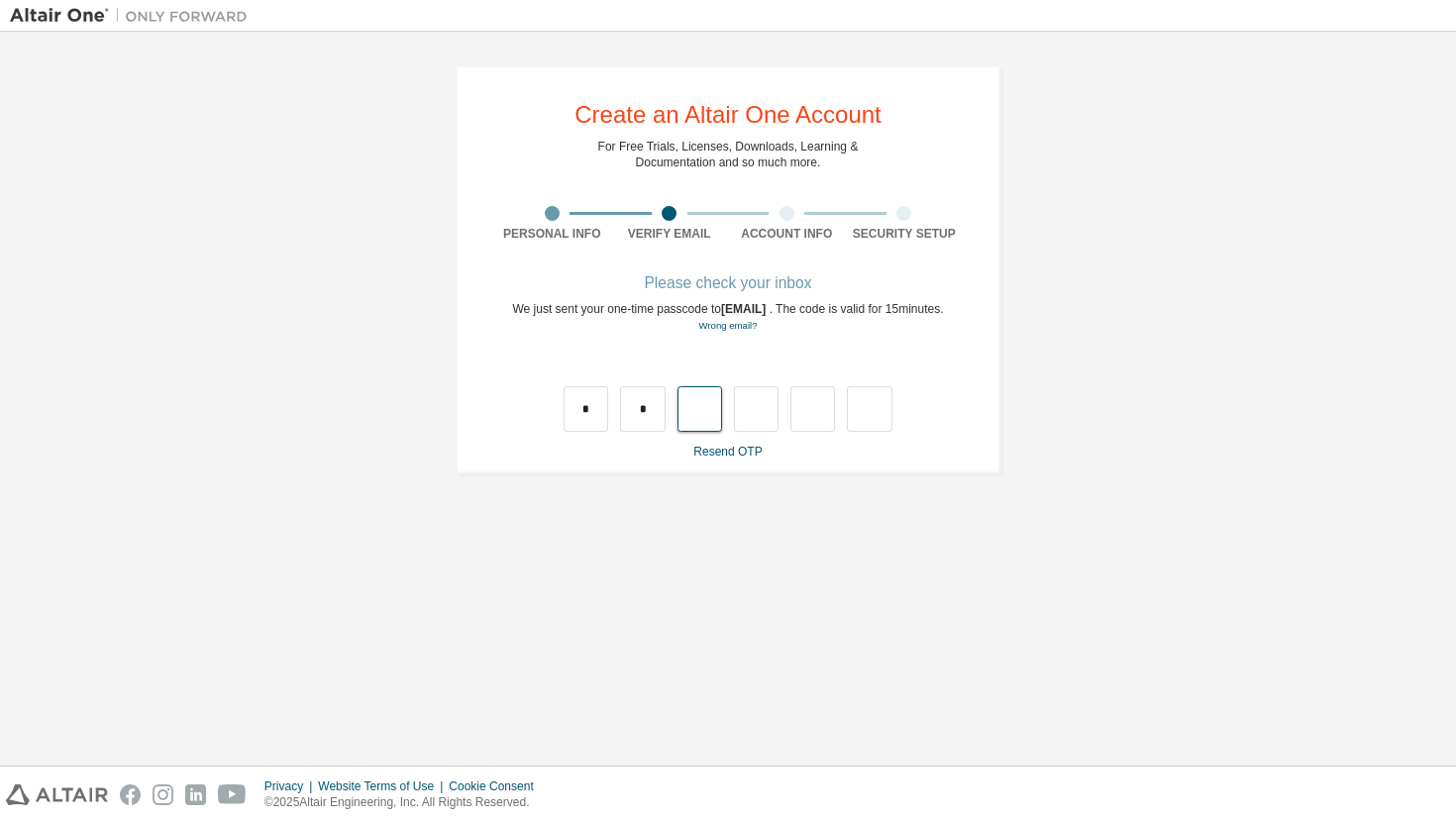 type on "*" 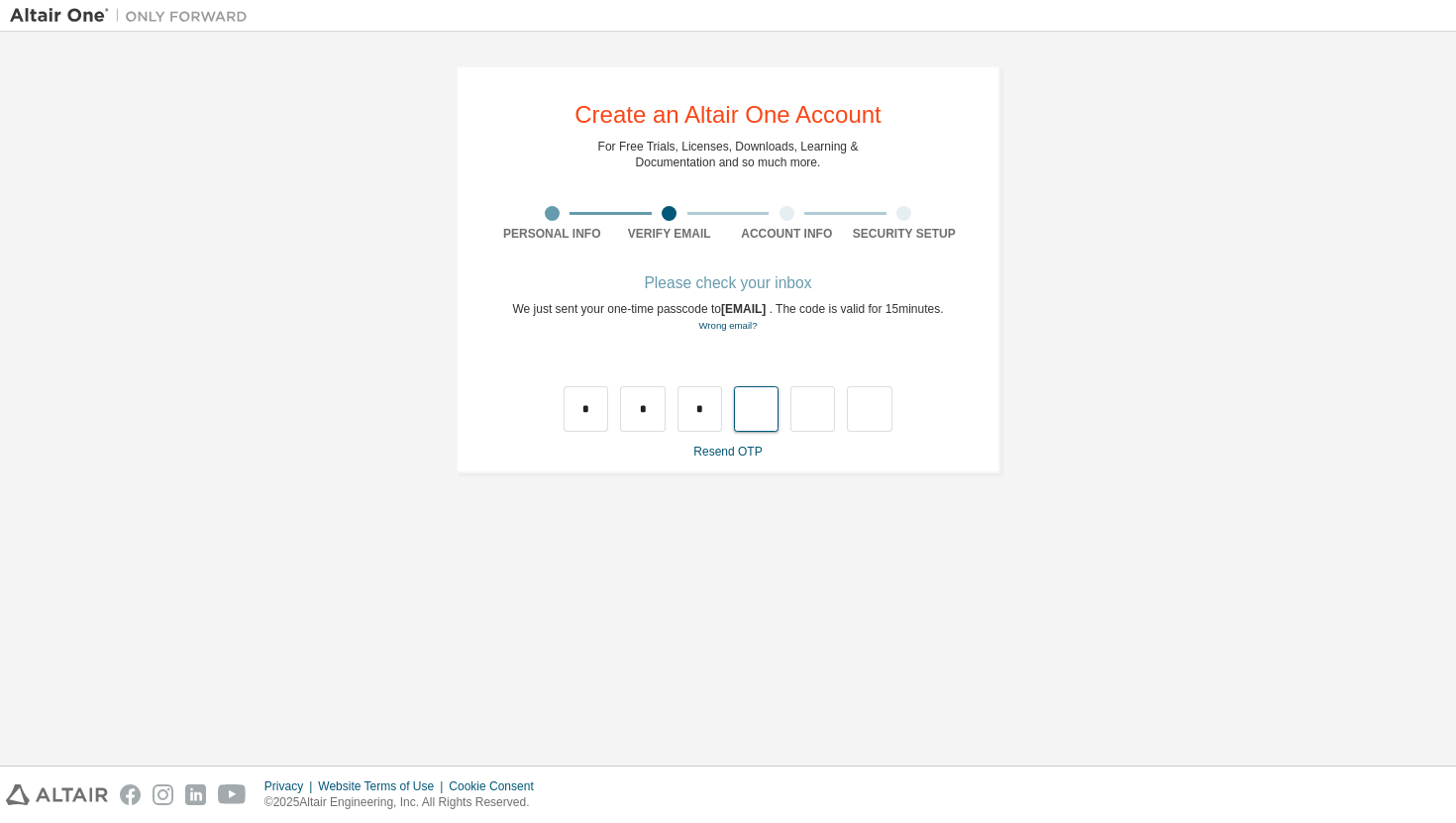 type on "*" 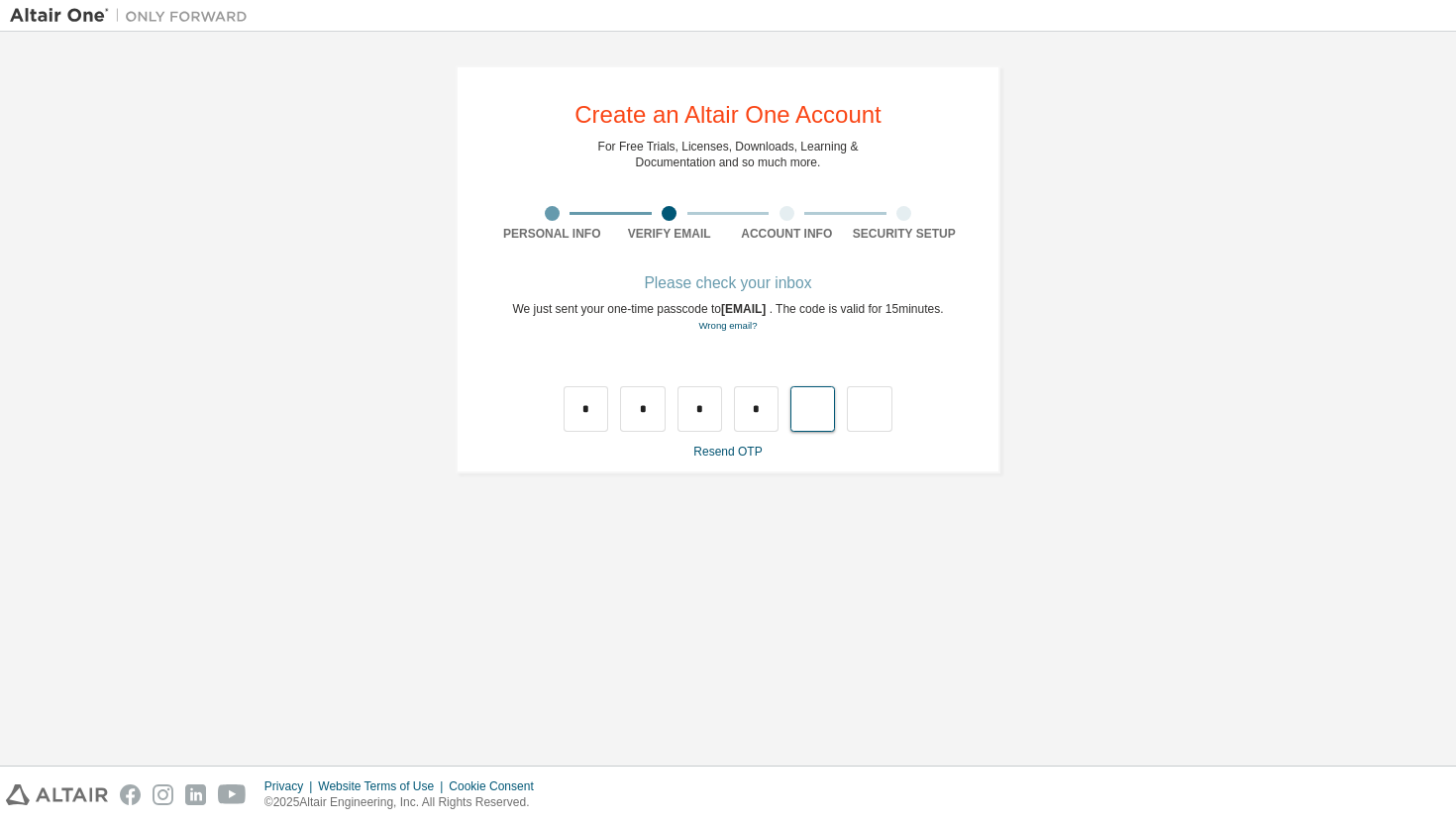 type on "*" 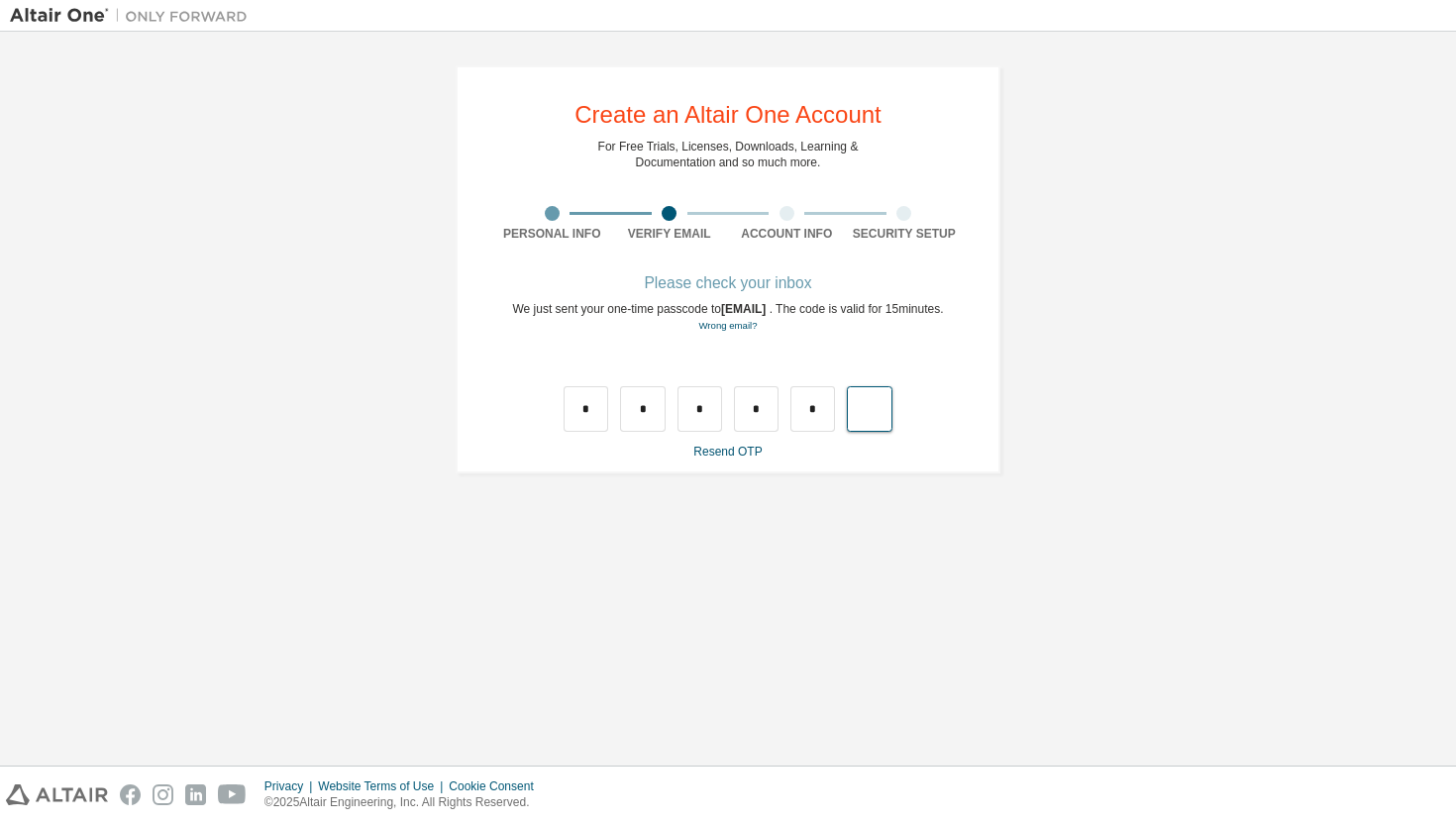type on "*" 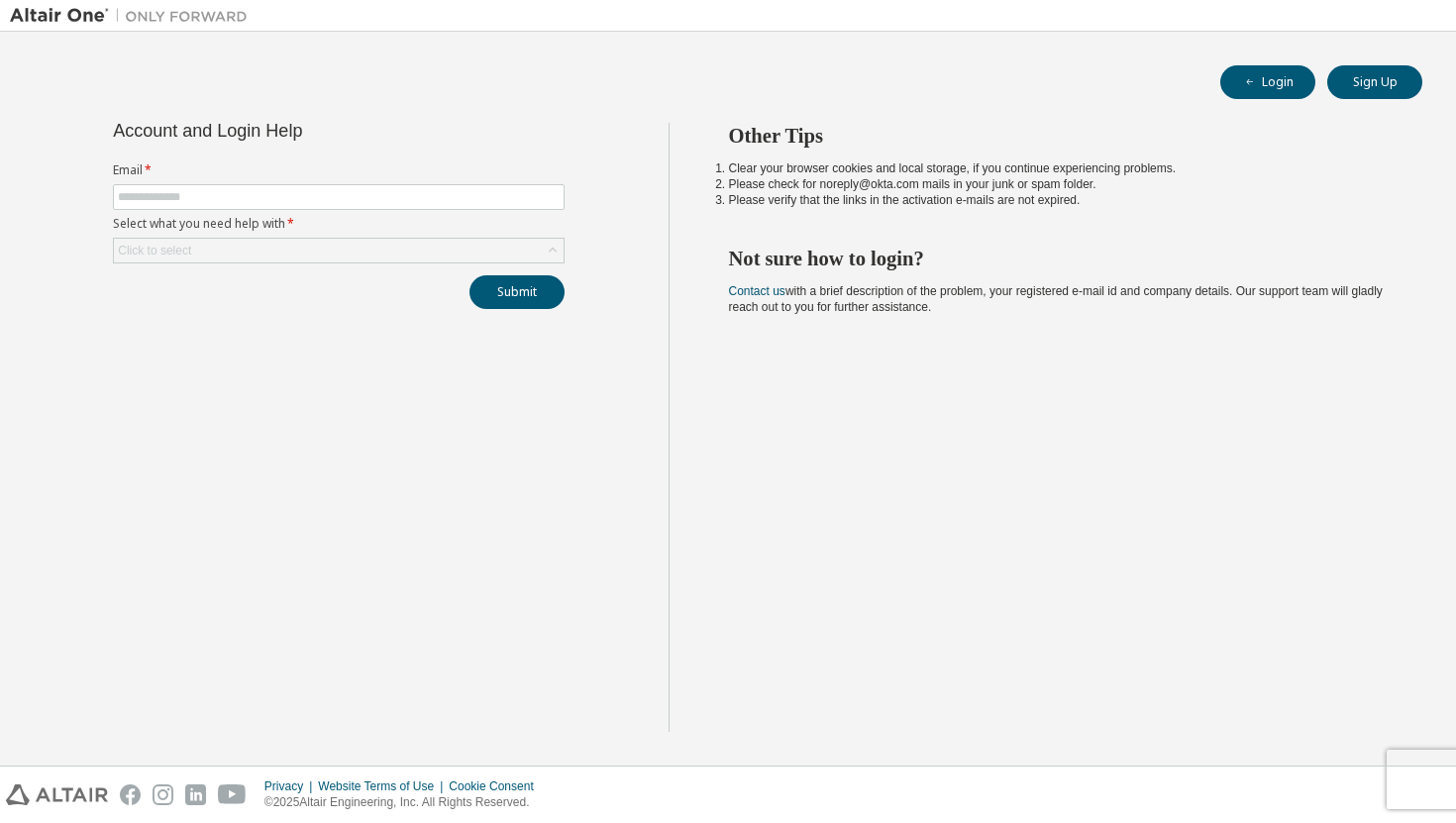 scroll, scrollTop: 0, scrollLeft: 0, axis: both 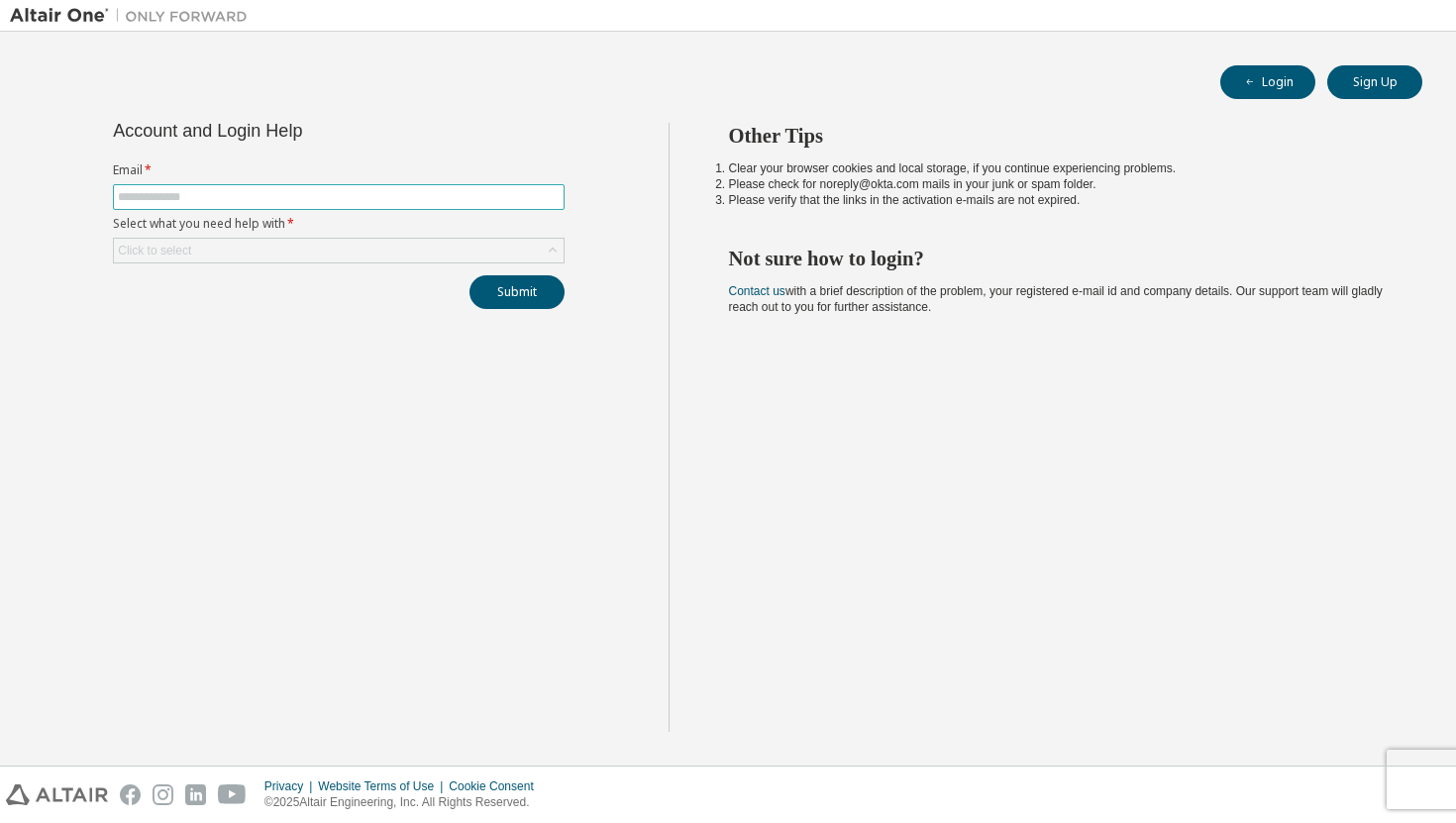 click at bounding box center (339, 197) 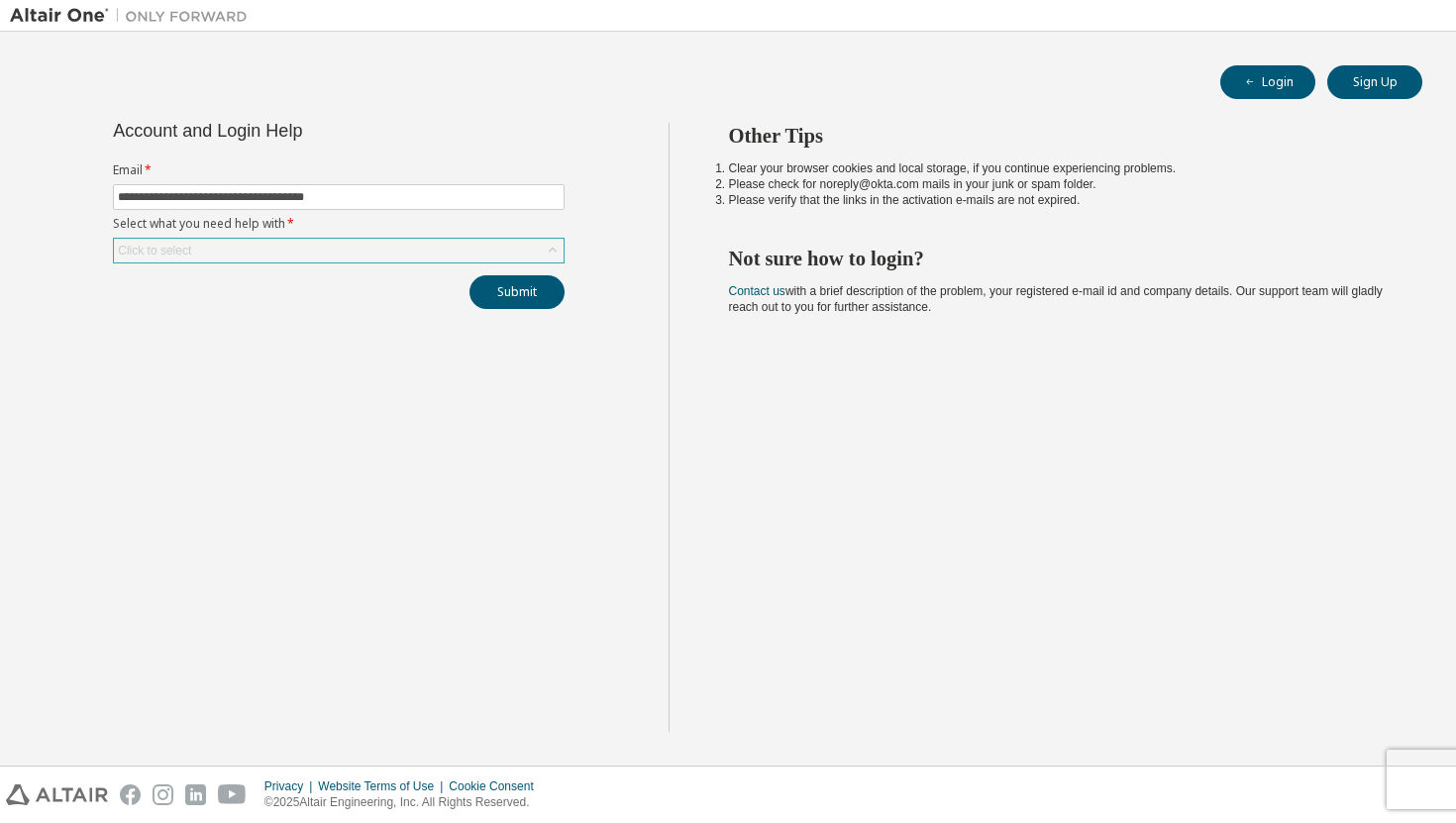 click on "Click to select" at bounding box center (339, 251) 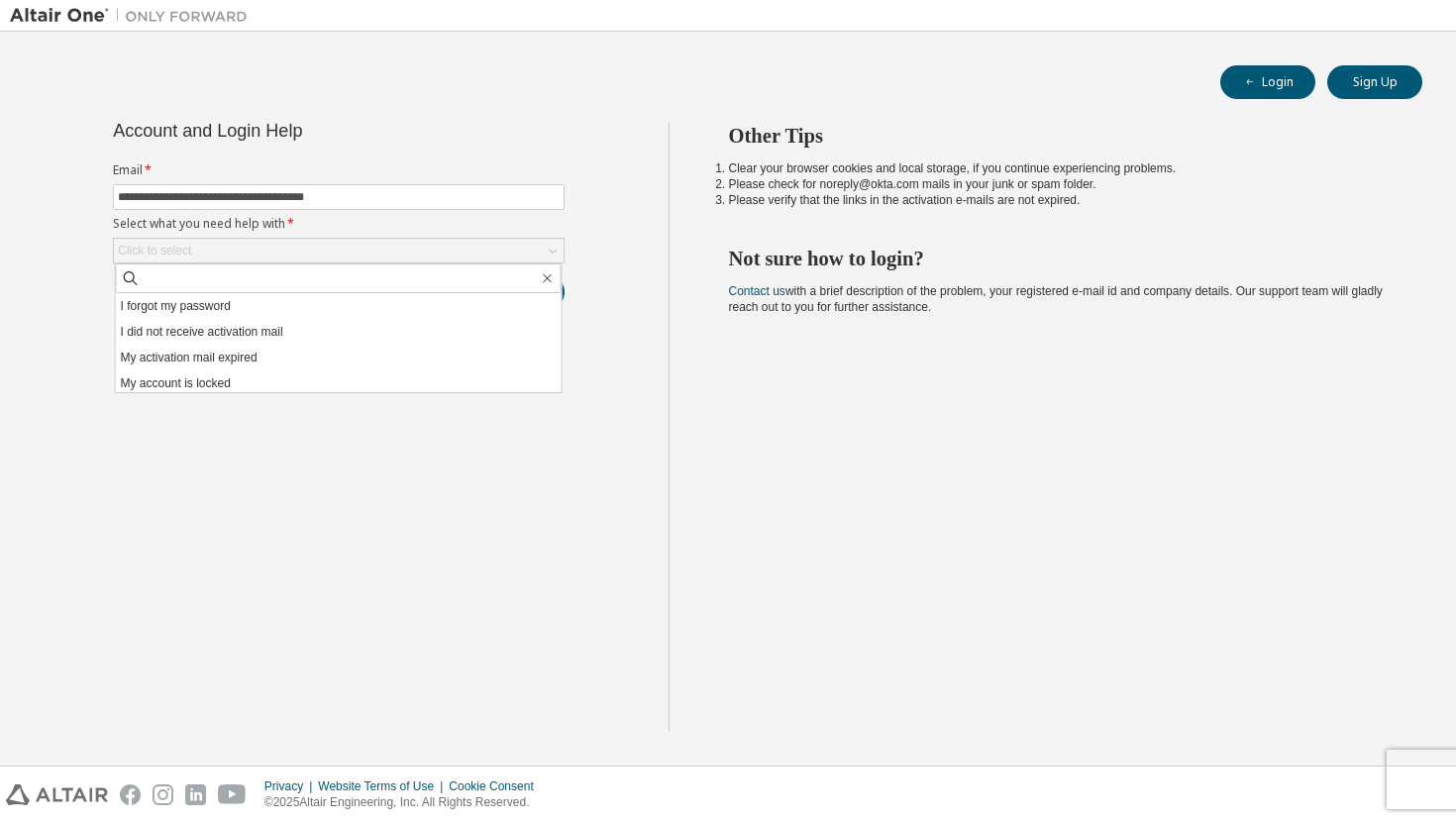 click on "**********" at bounding box center [339, 427] 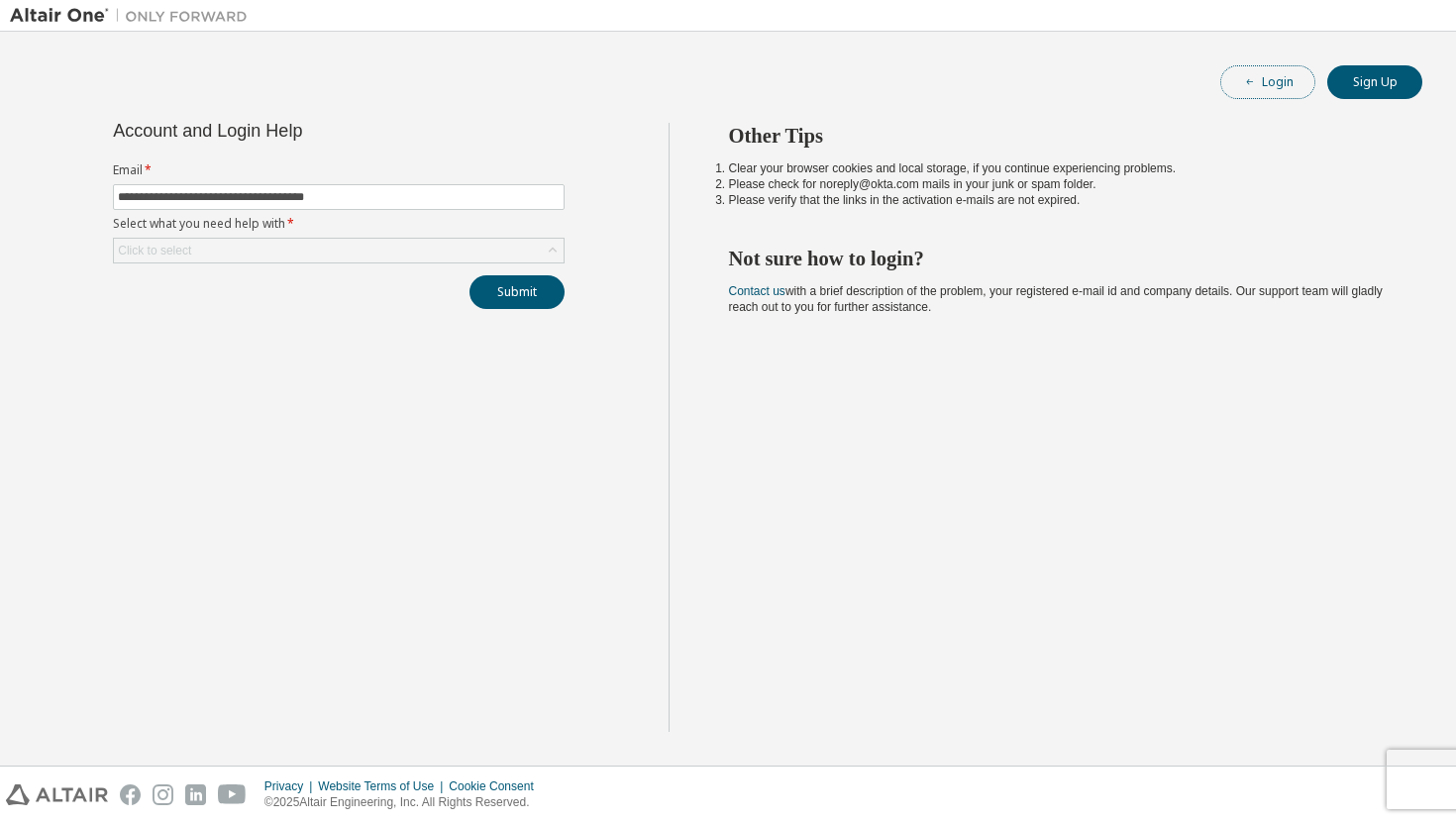 click at bounding box center [1250, 82] 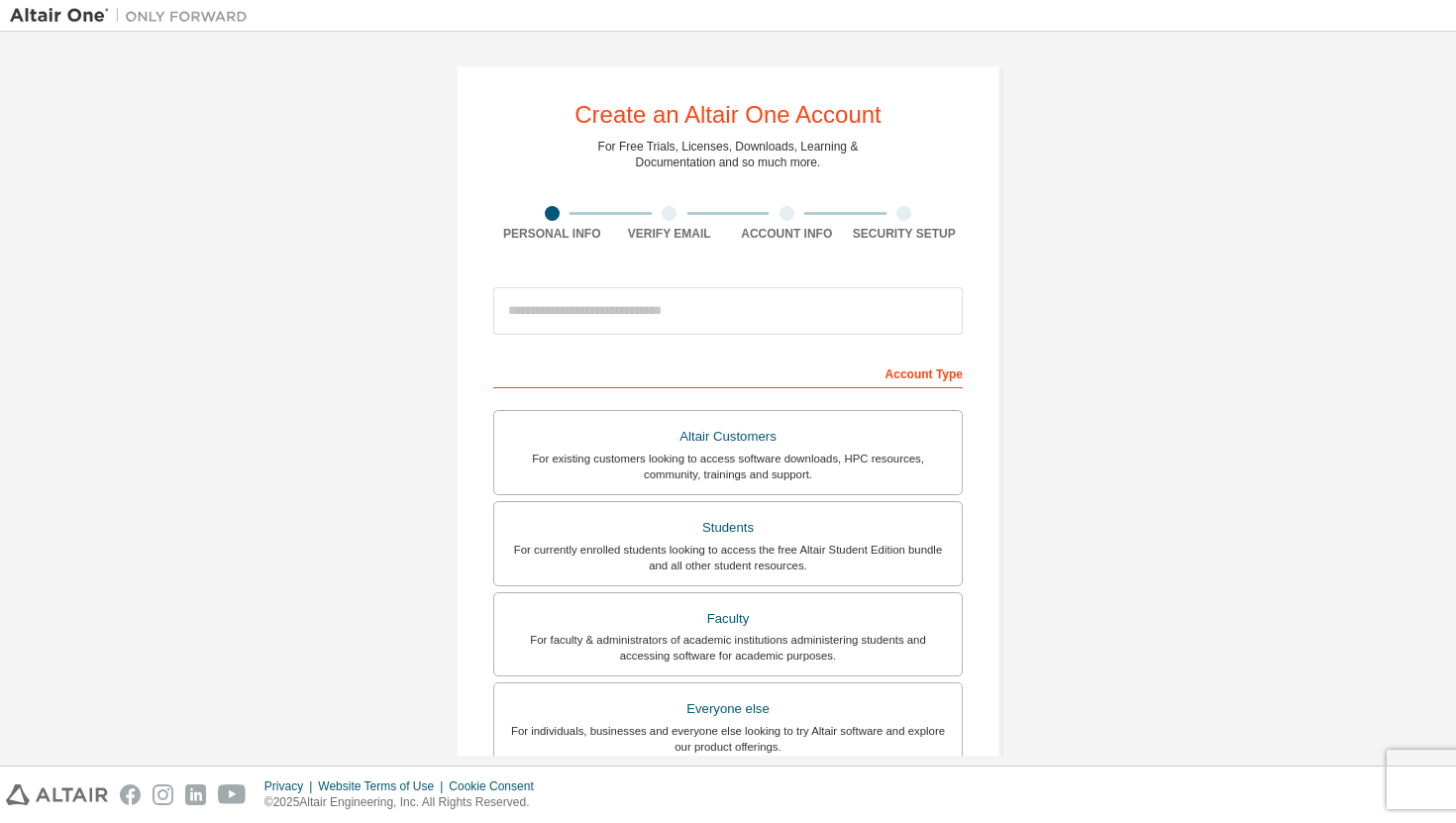 scroll, scrollTop: 0, scrollLeft: 0, axis: both 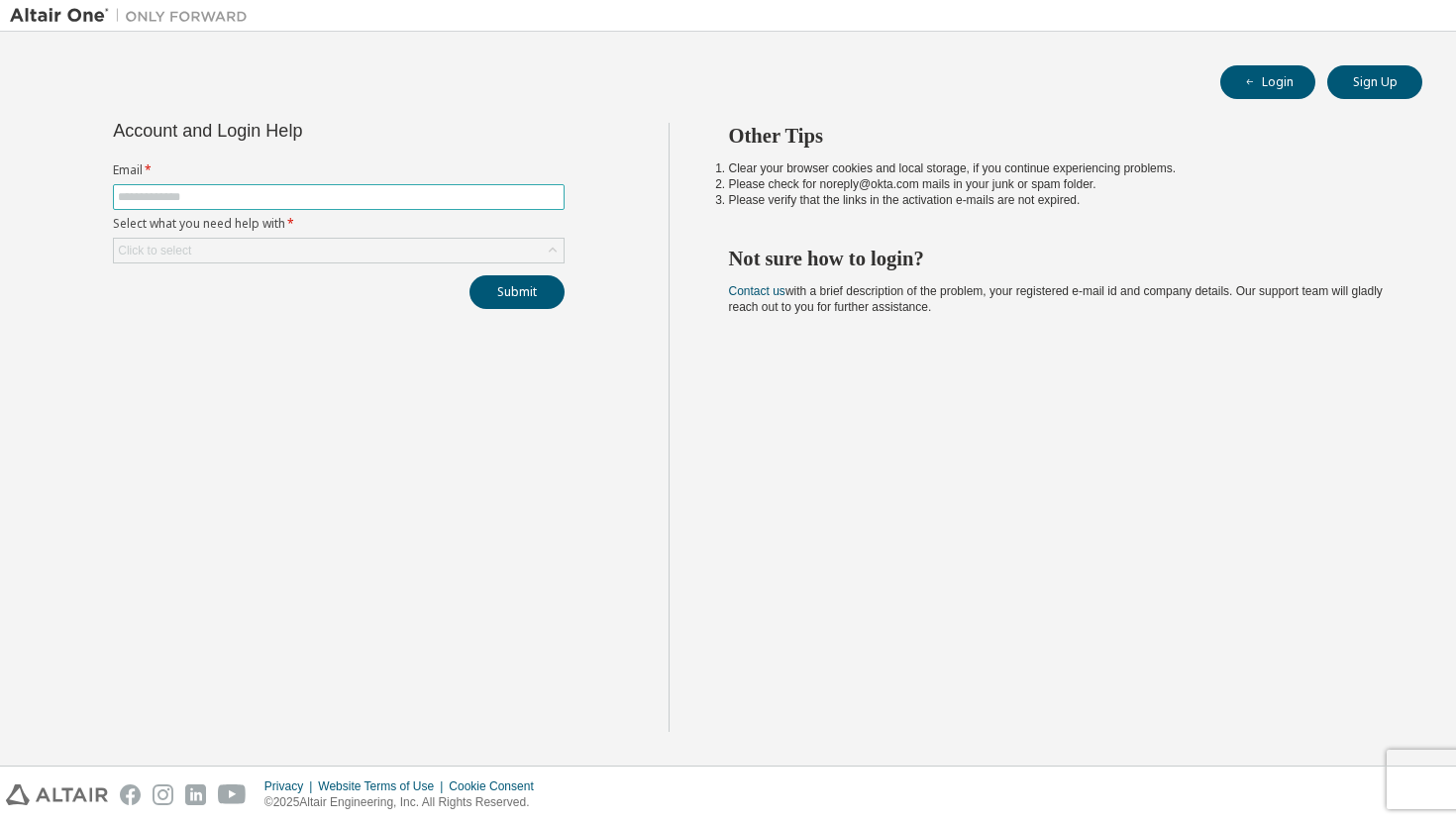 click at bounding box center [339, 197] 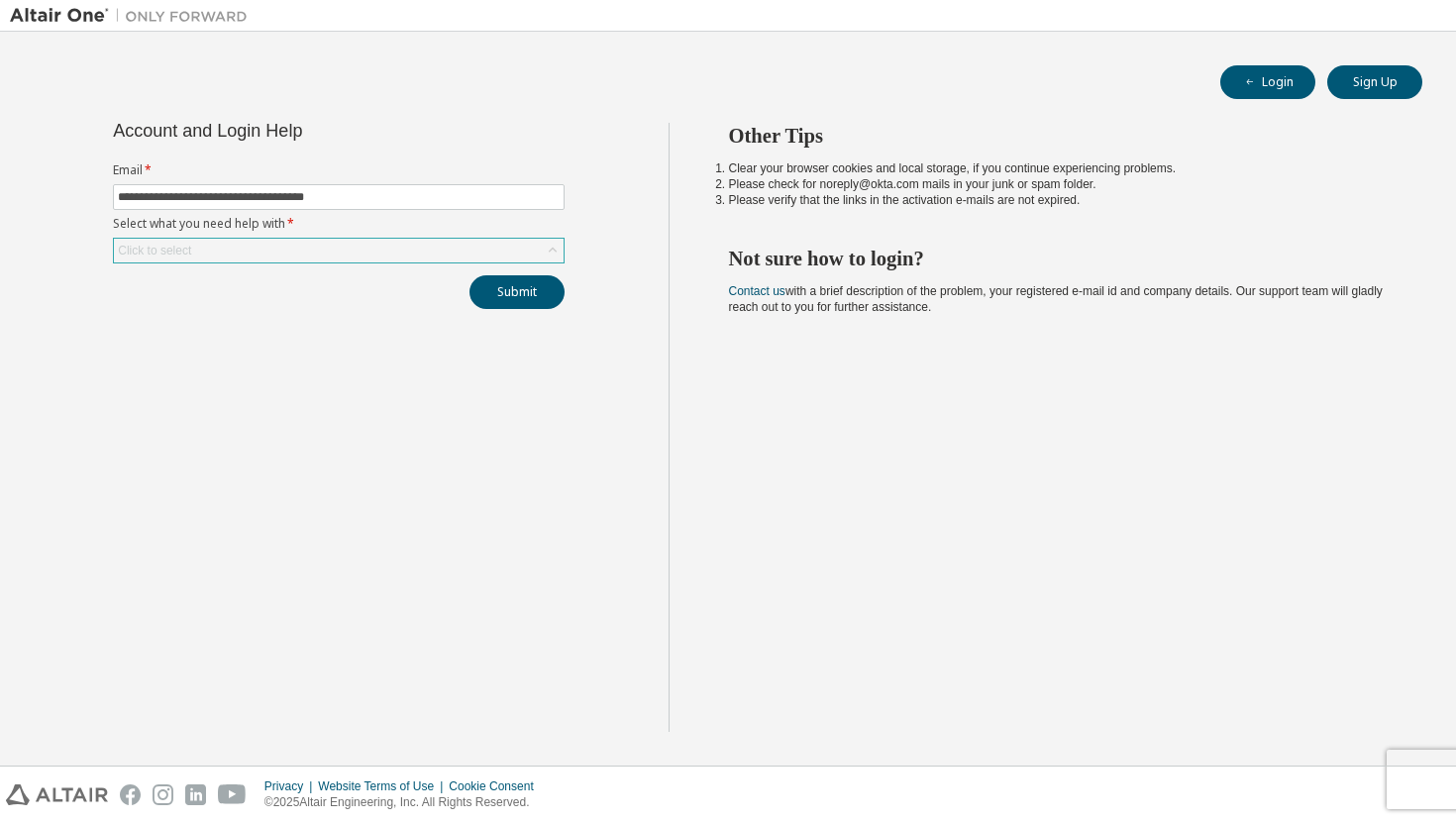 click on "Click to select" at bounding box center (339, 251) 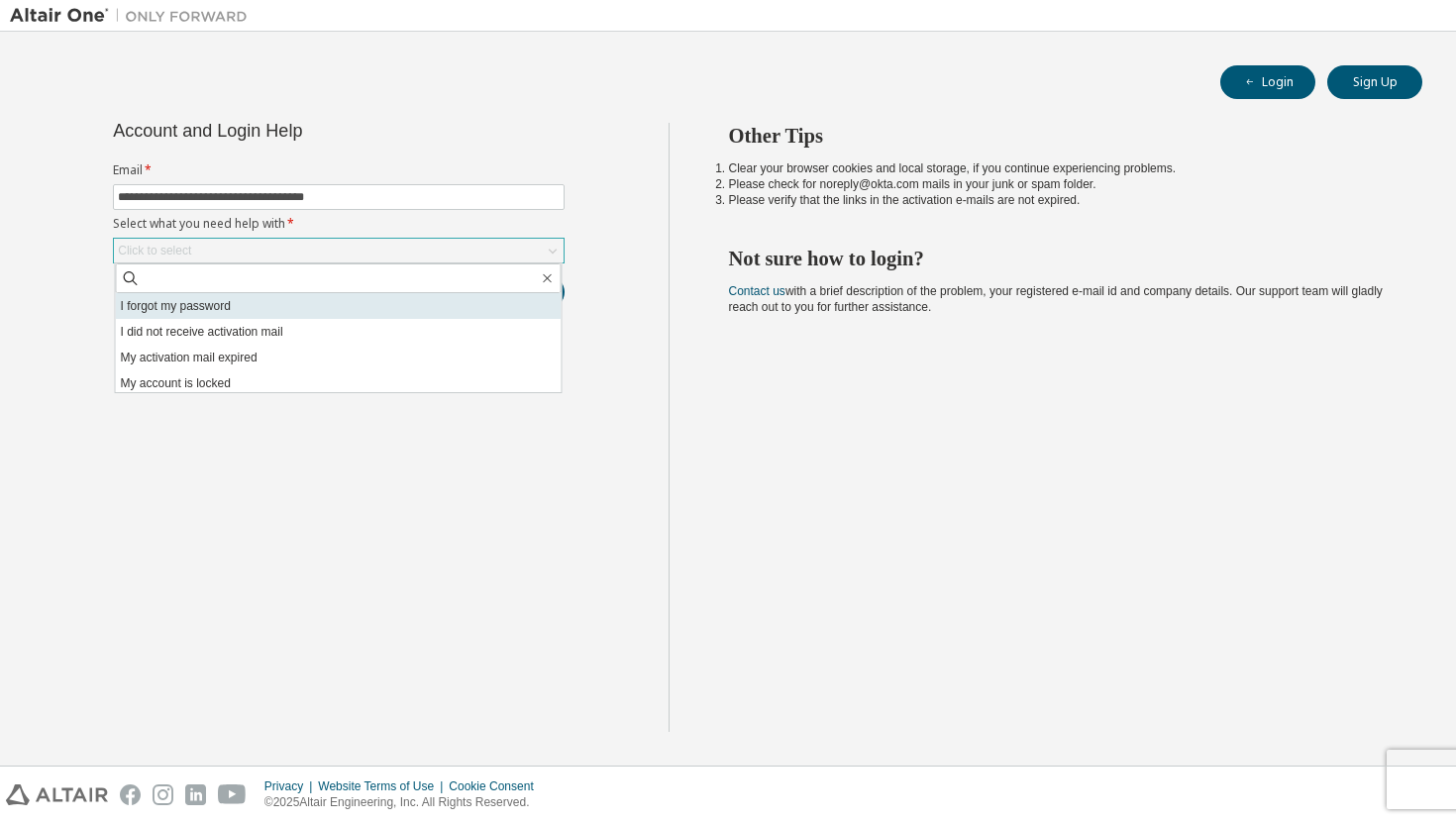 click on "I forgot my password" at bounding box center [339, 306] 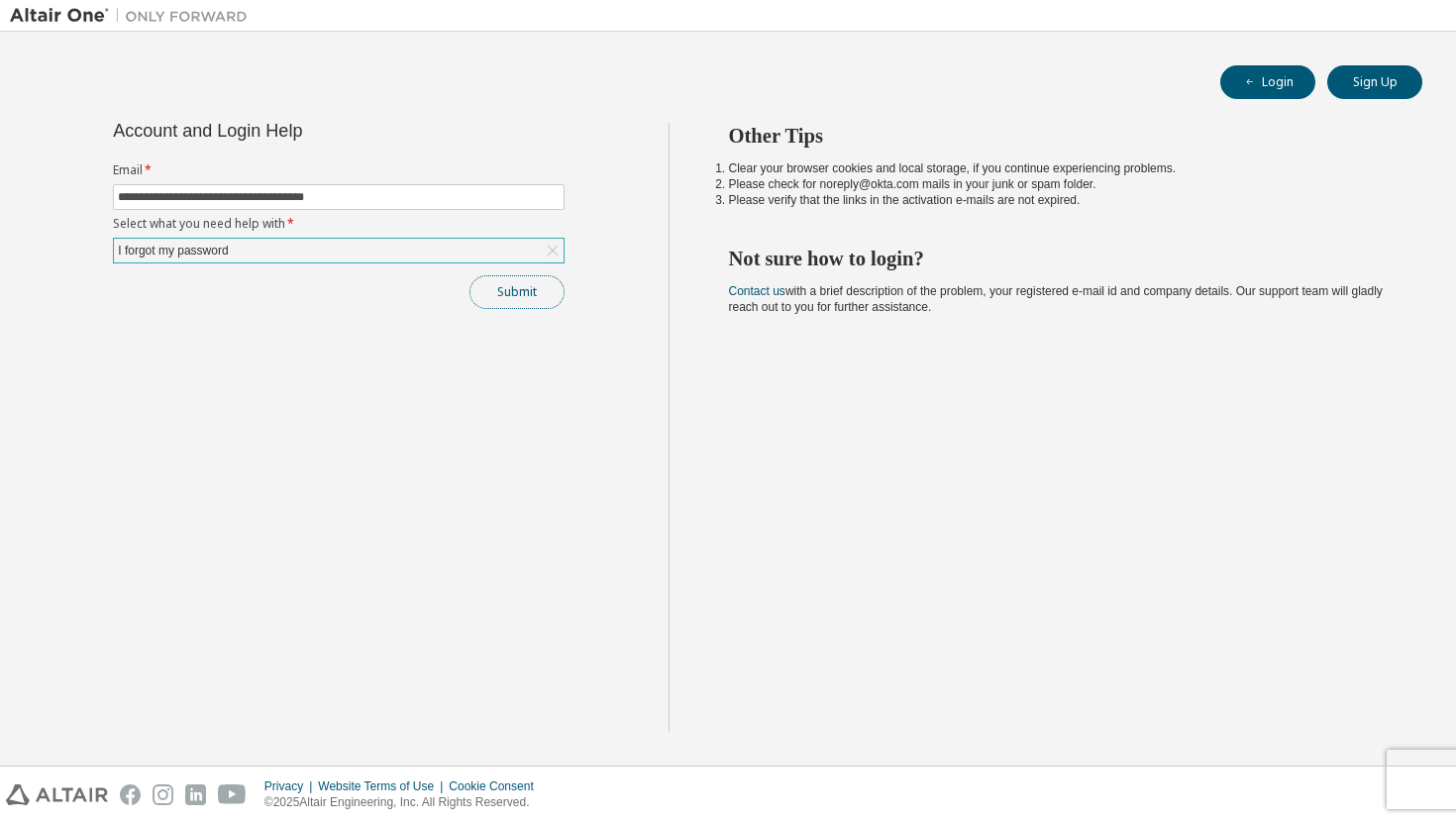 click on "Submit" at bounding box center [517, 292] 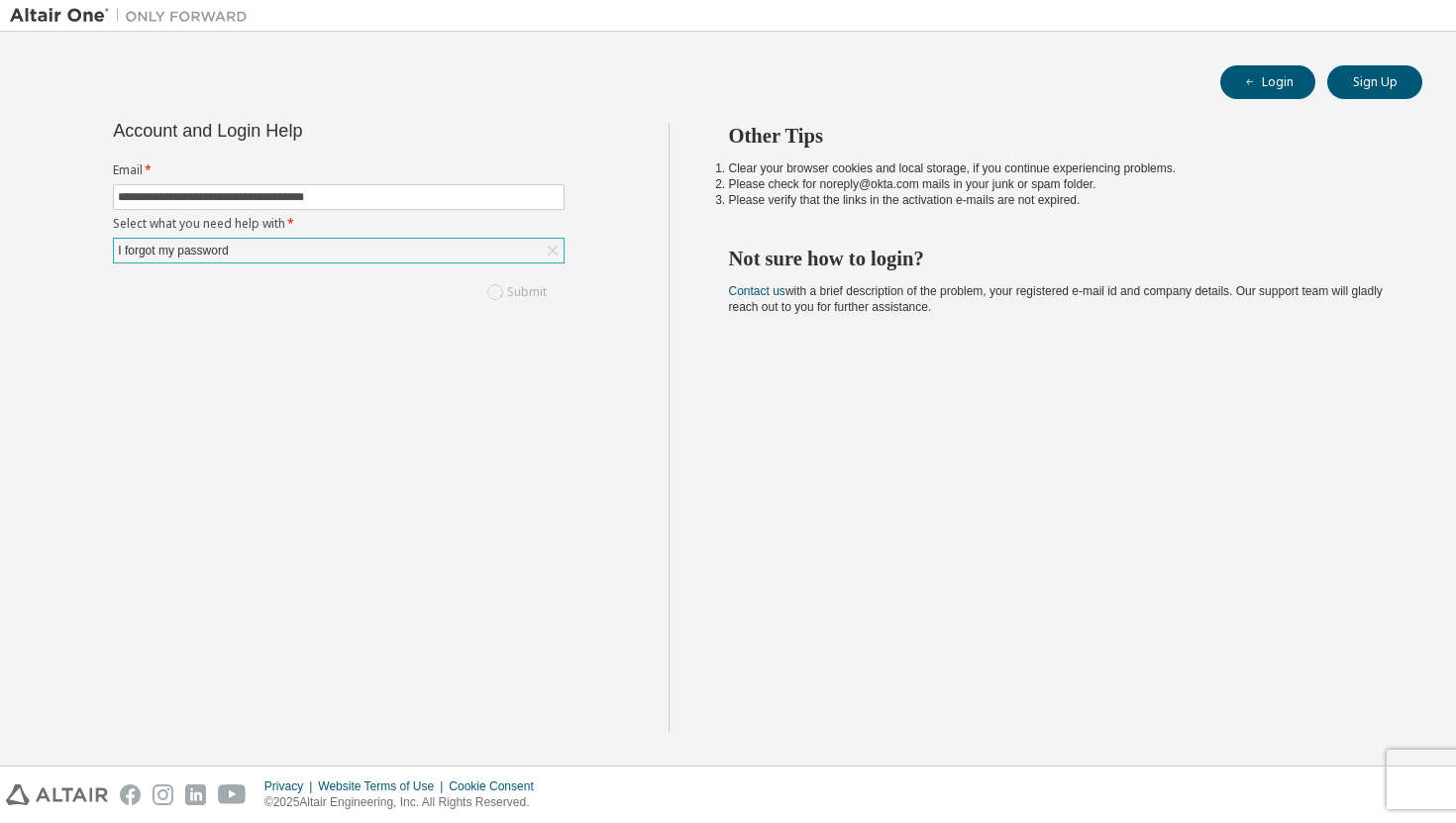 click on "**********" at bounding box center (339, 427) 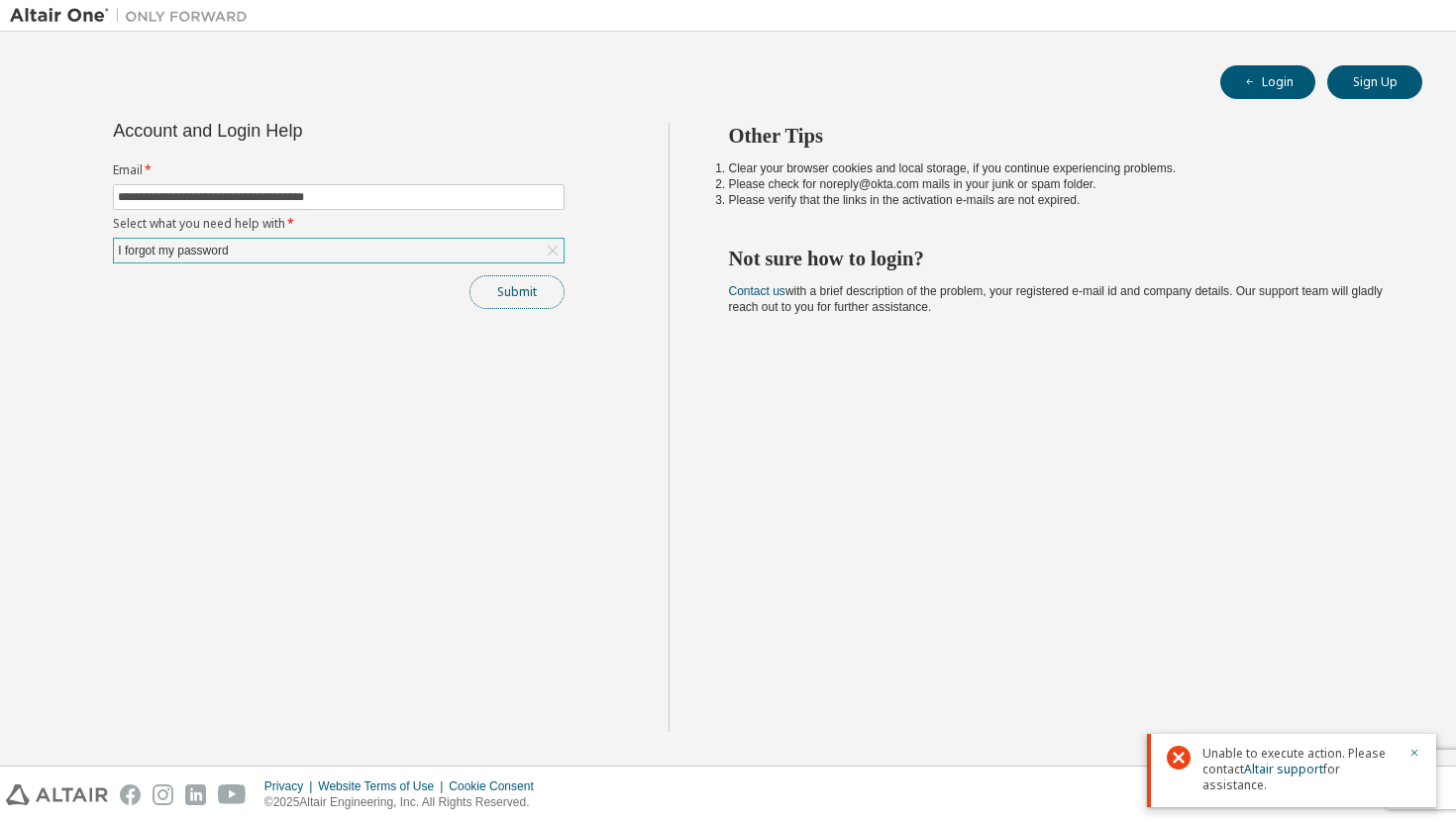 click on "Submit" at bounding box center (517, 292) 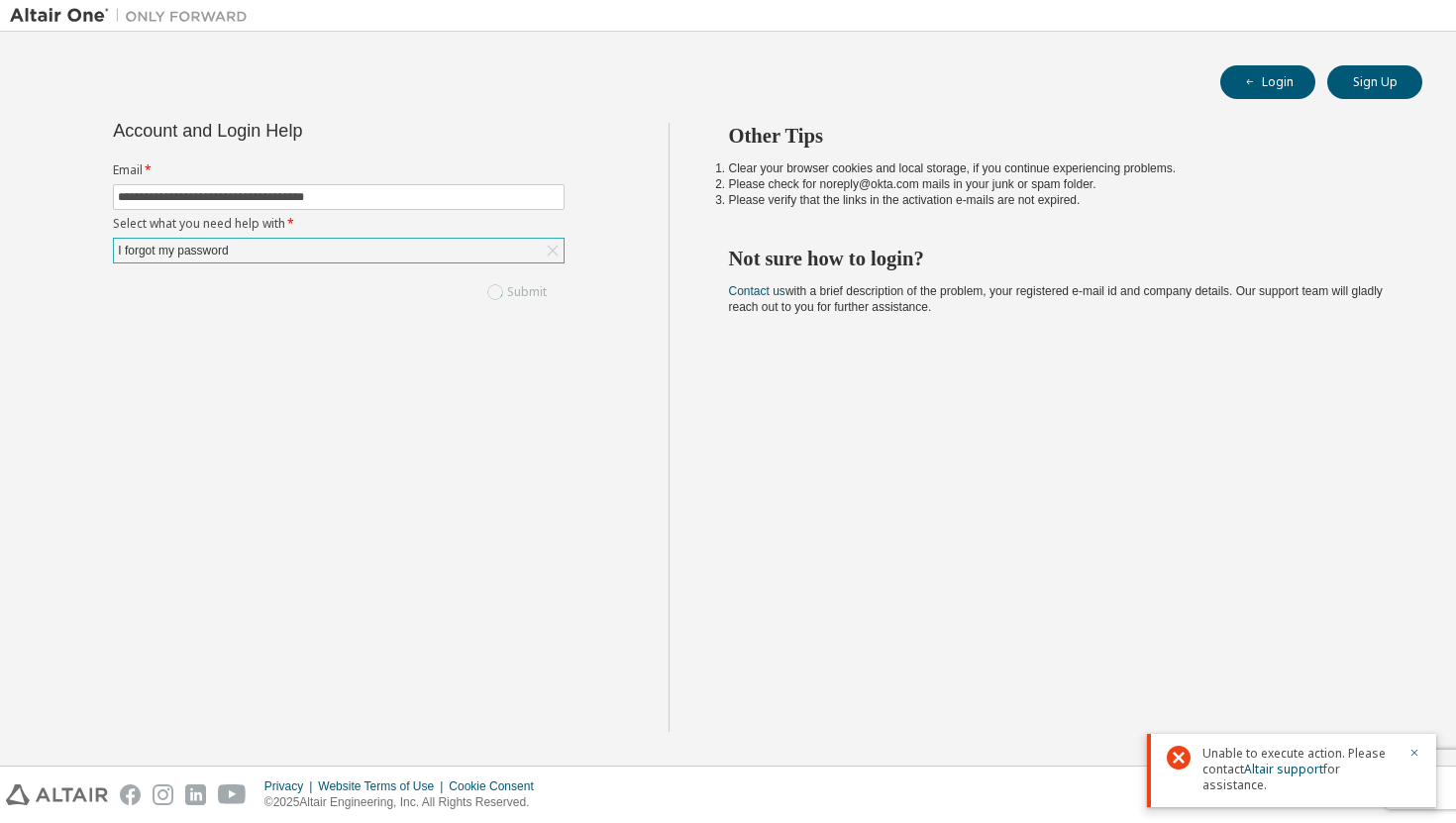 click on "Unable to execute action. Please contact  Altair support  for assistance." at bounding box center (1292, 771) 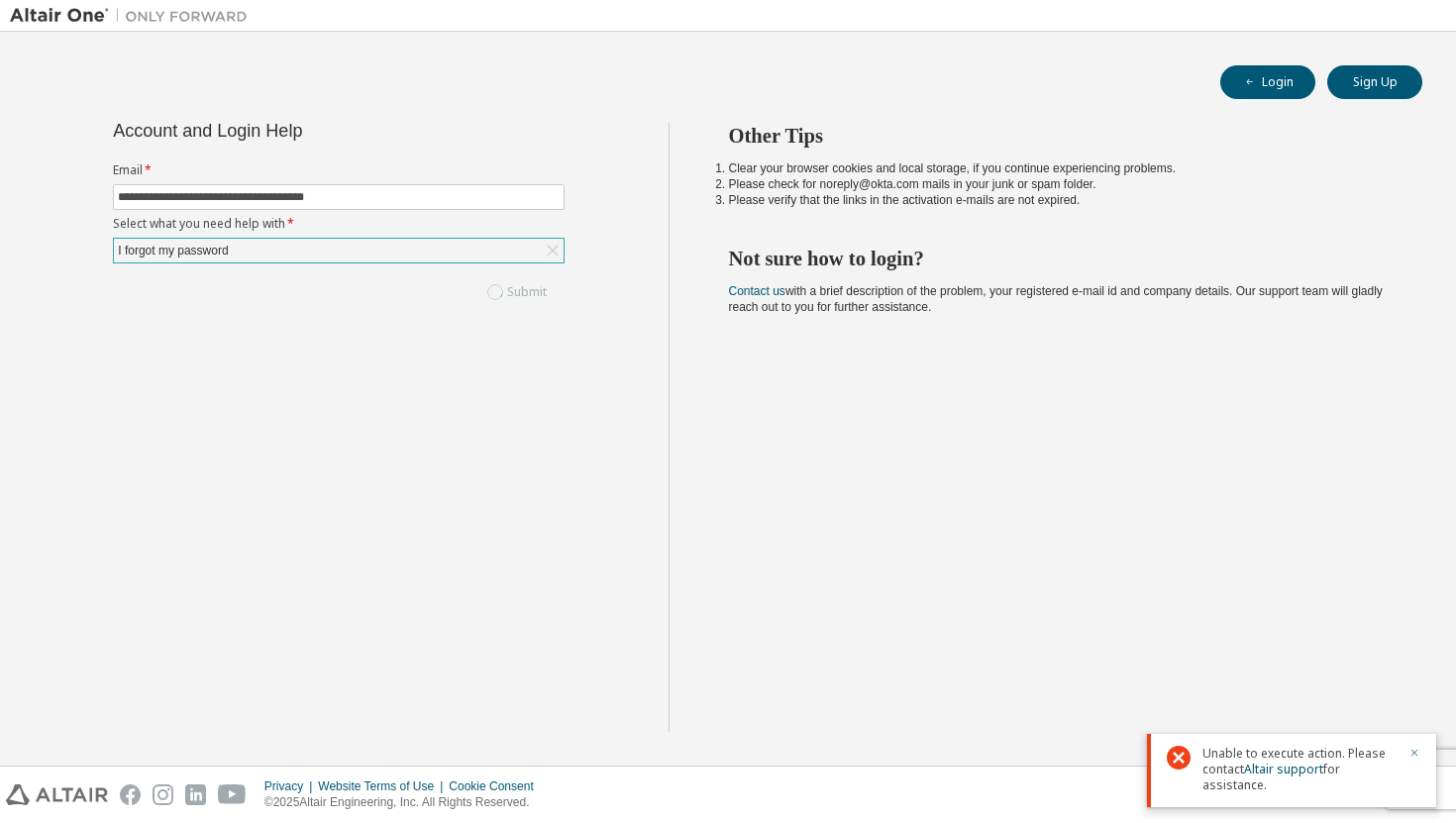 click 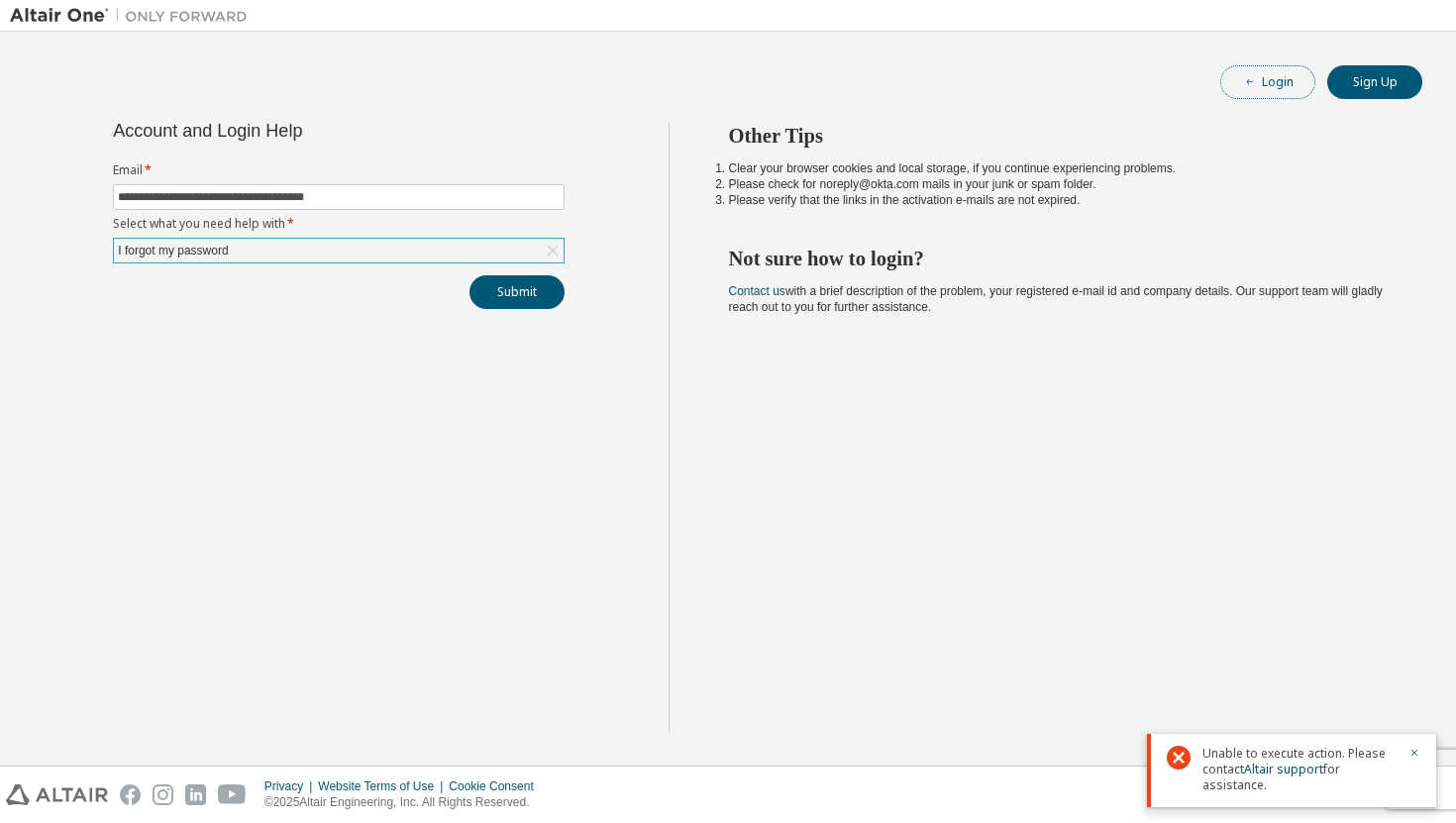 click on "Login" at bounding box center (1268, 82) 